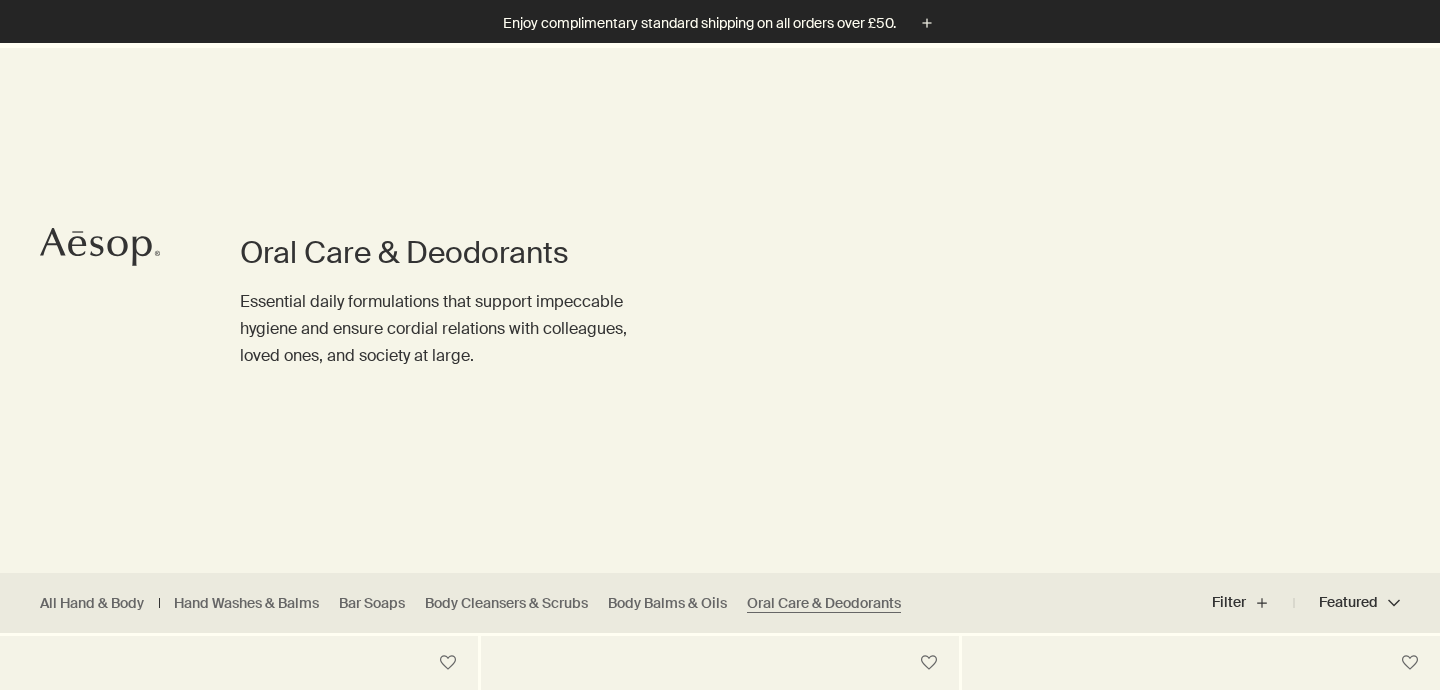 scroll, scrollTop: 375, scrollLeft: 0, axis: vertical 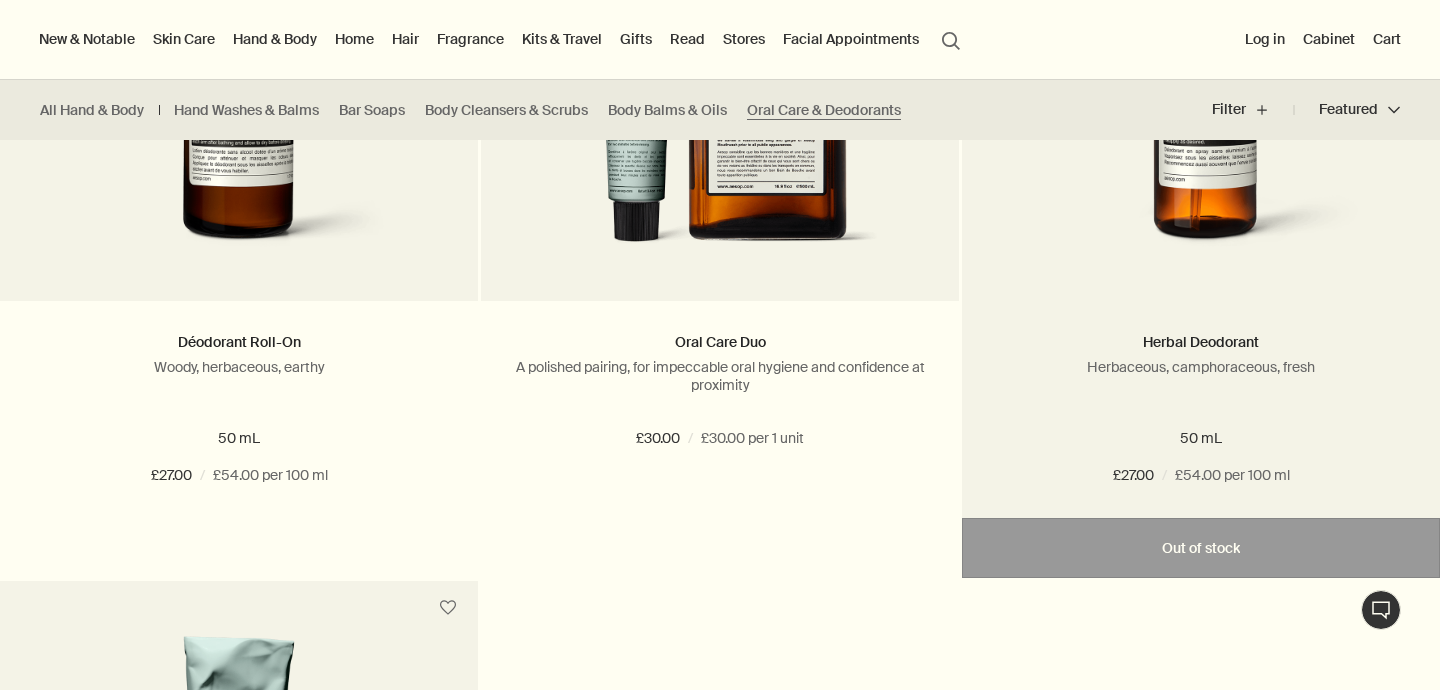 click at bounding box center [1201, 86] 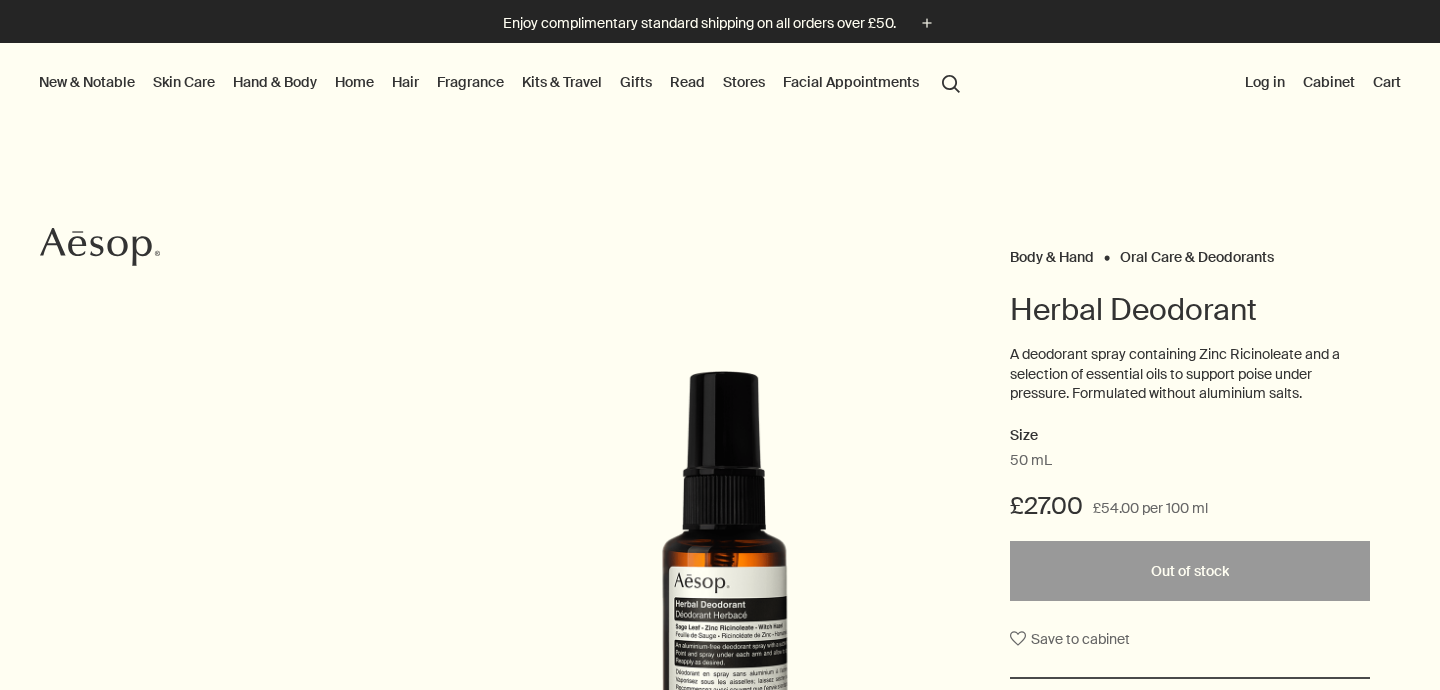 scroll, scrollTop: 0, scrollLeft: 0, axis: both 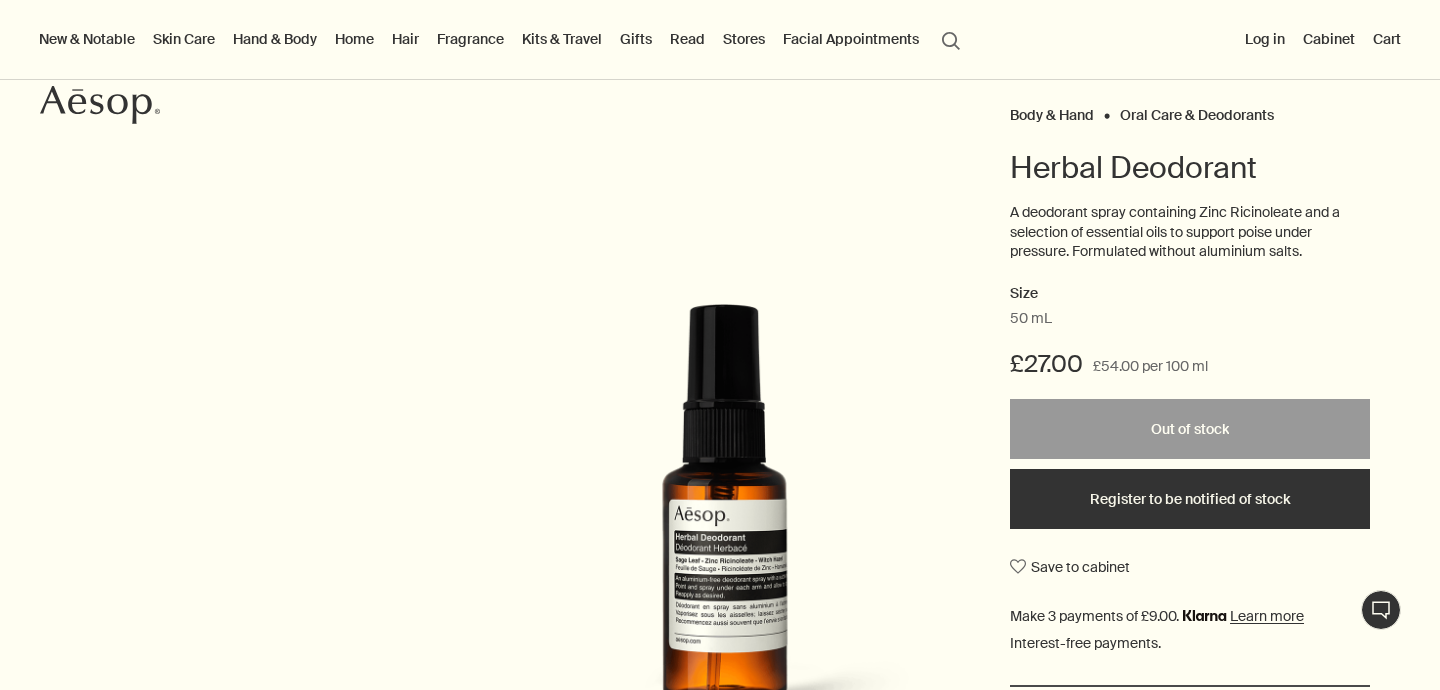 click on "Register to be notified of stock" at bounding box center (1190, 499) 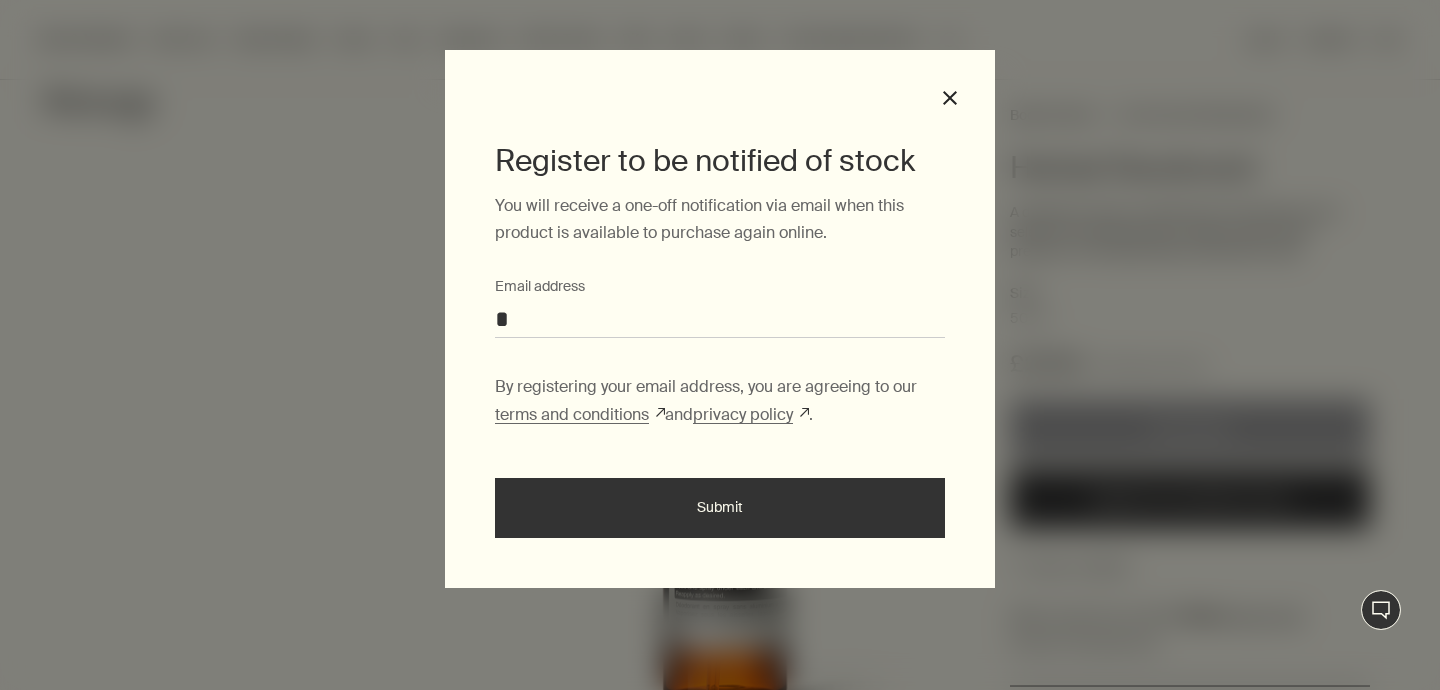 type on "**********" 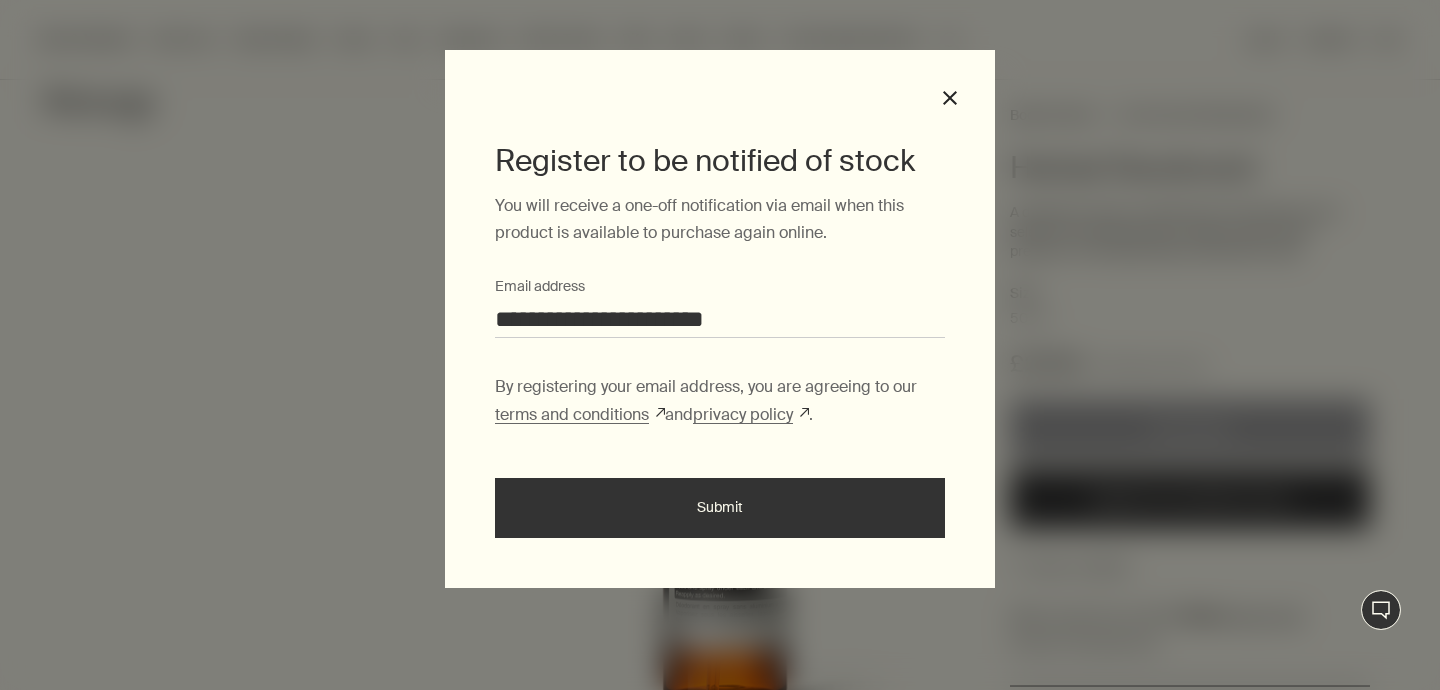 click on "Submit" at bounding box center (720, 508) 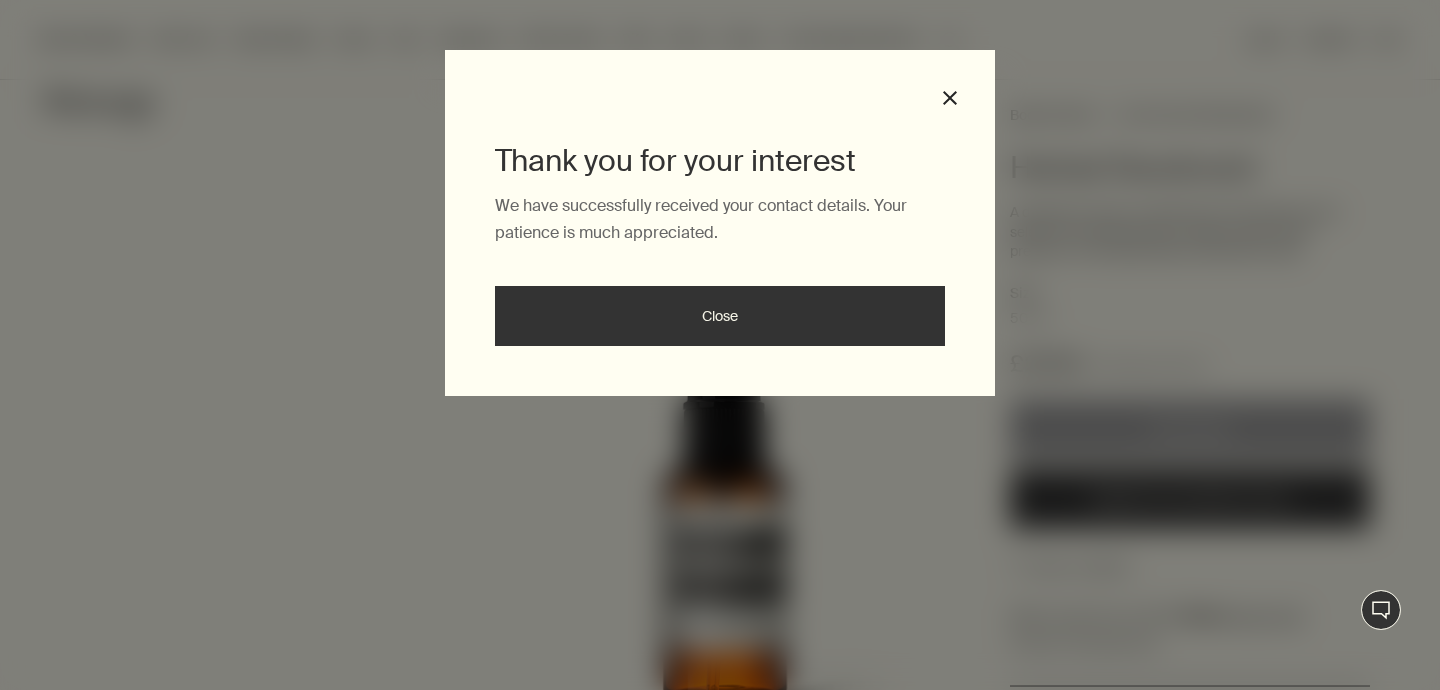 click on "Close" at bounding box center [720, 316] 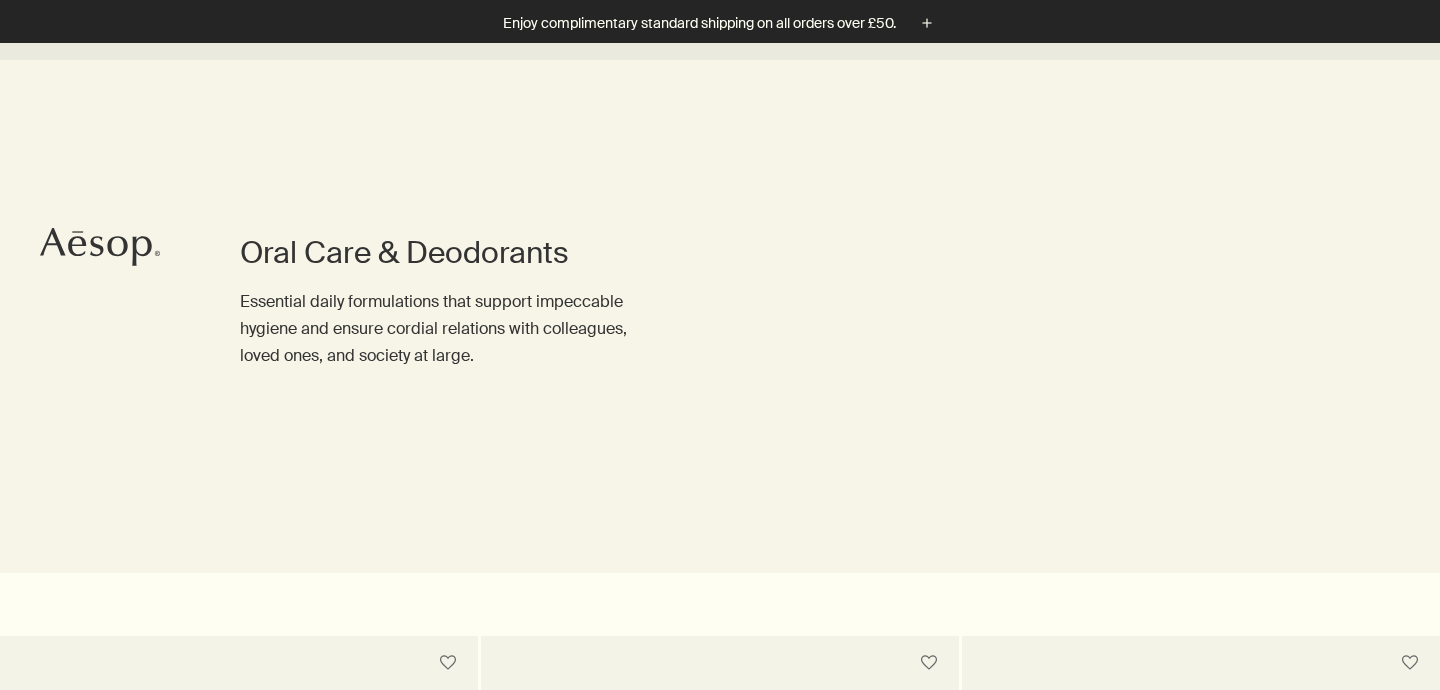 scroll, scrollTop: 1009, scrollLeft: 0, axis: vertical 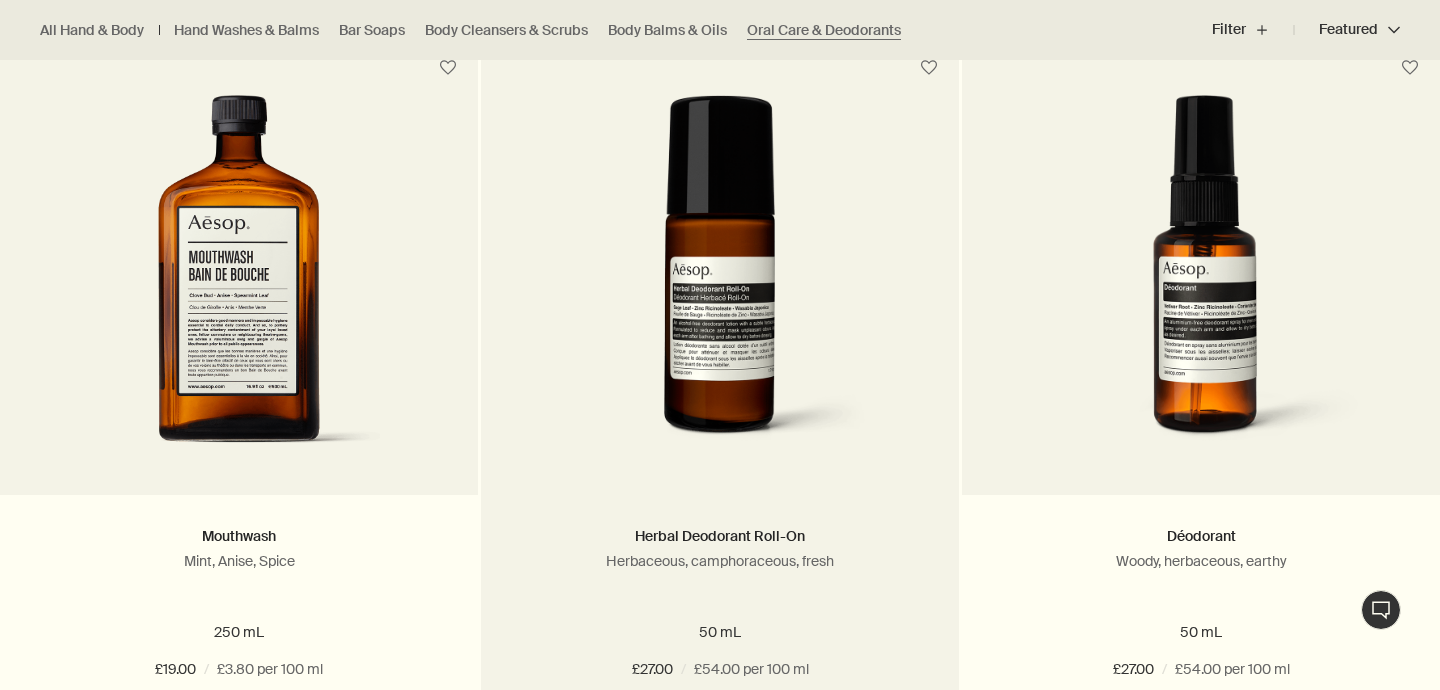 click at bounding box center (720, 280) 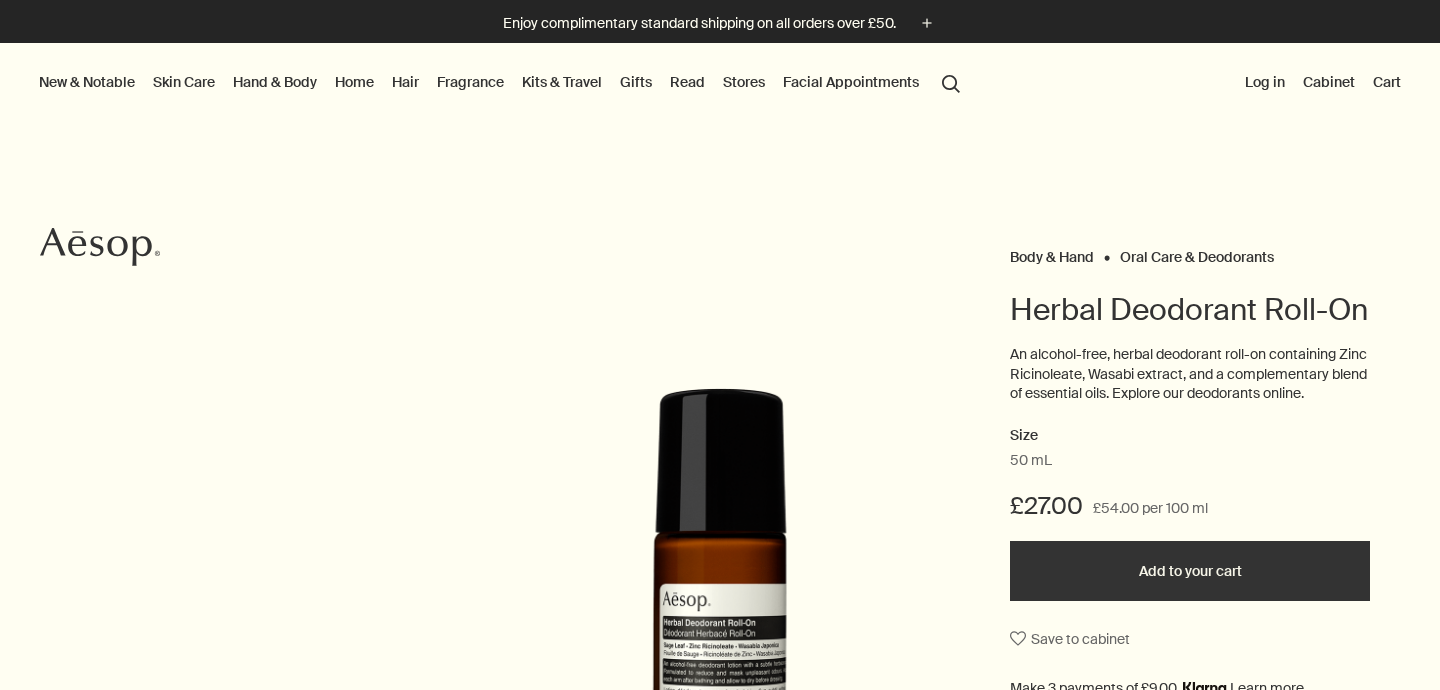 scroll, scrollTop: 0, scrollLeft: 0, axis: both 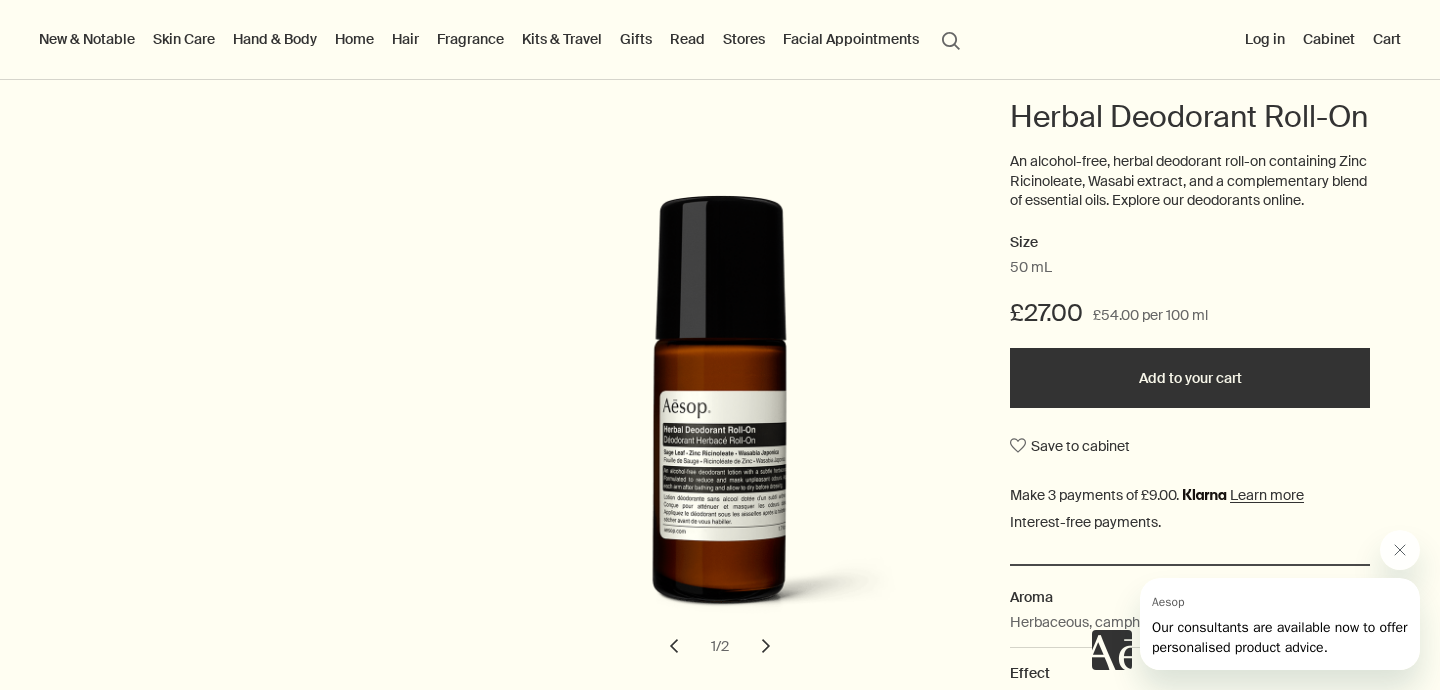 click on "Add to your cart" at bounding box center (1190, 378) 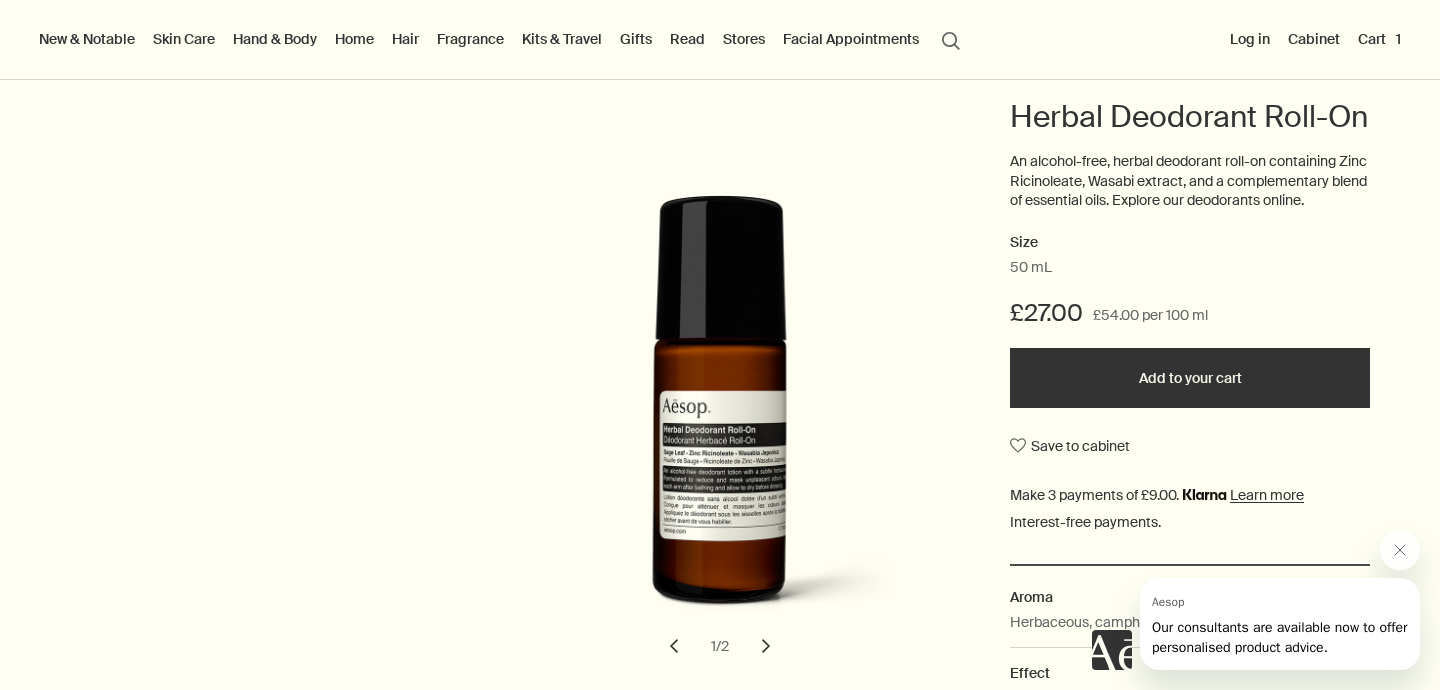 click on "Cart 1" at bounding box center [1379, 39] 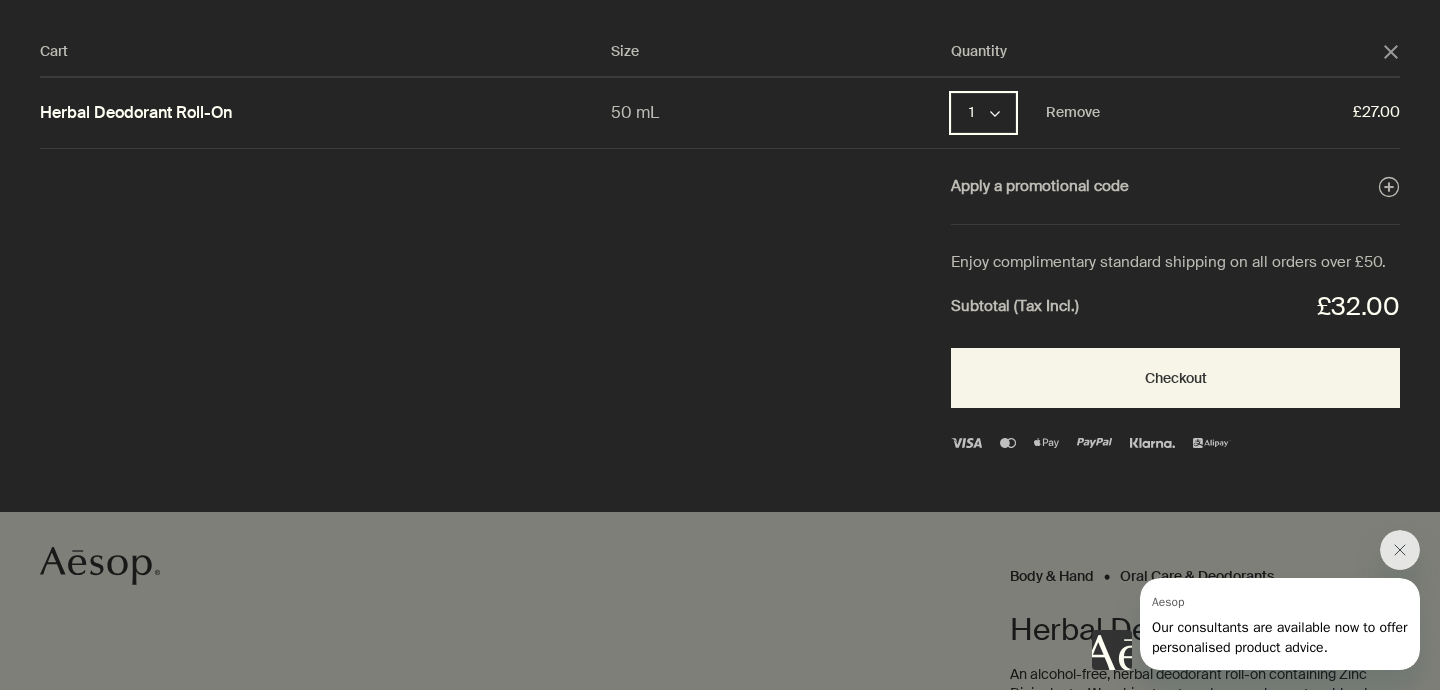 click on "1 chevron" at bounding box center (983, 113) 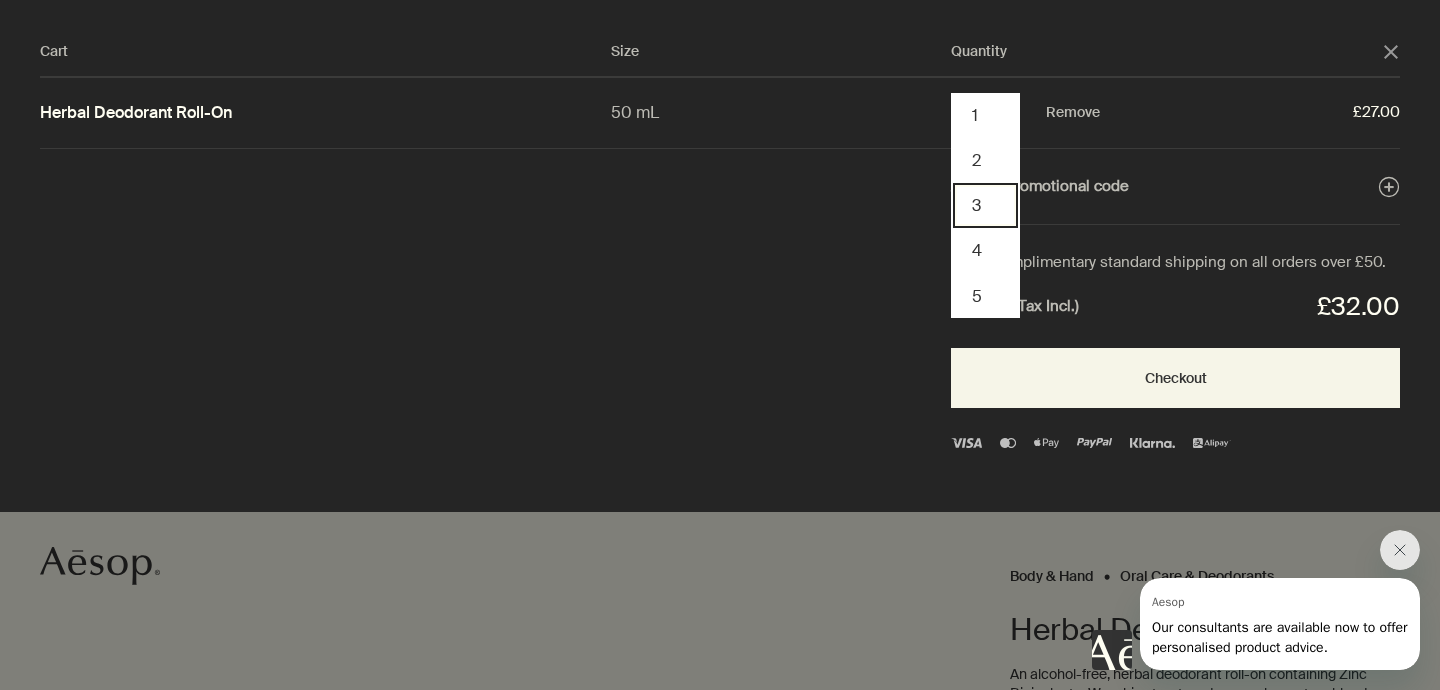 click on "3" at bounding box center (985, 205) 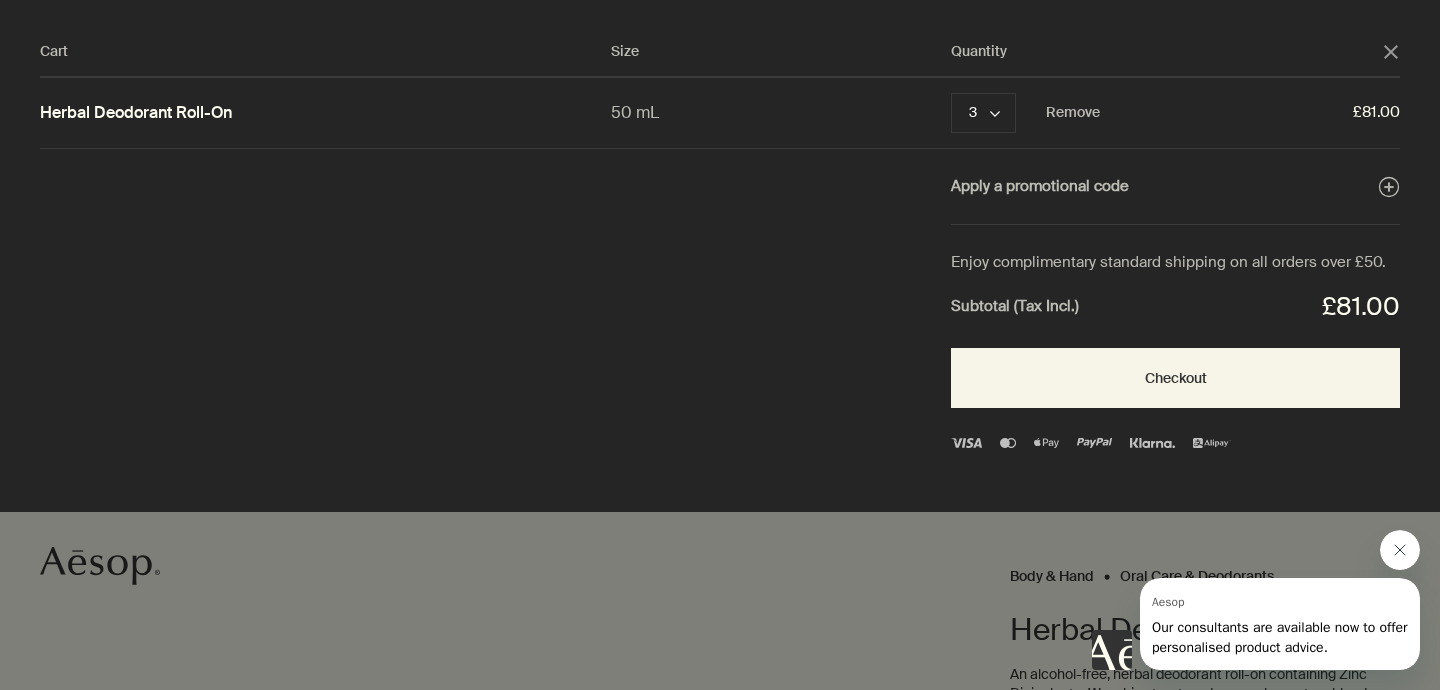 click 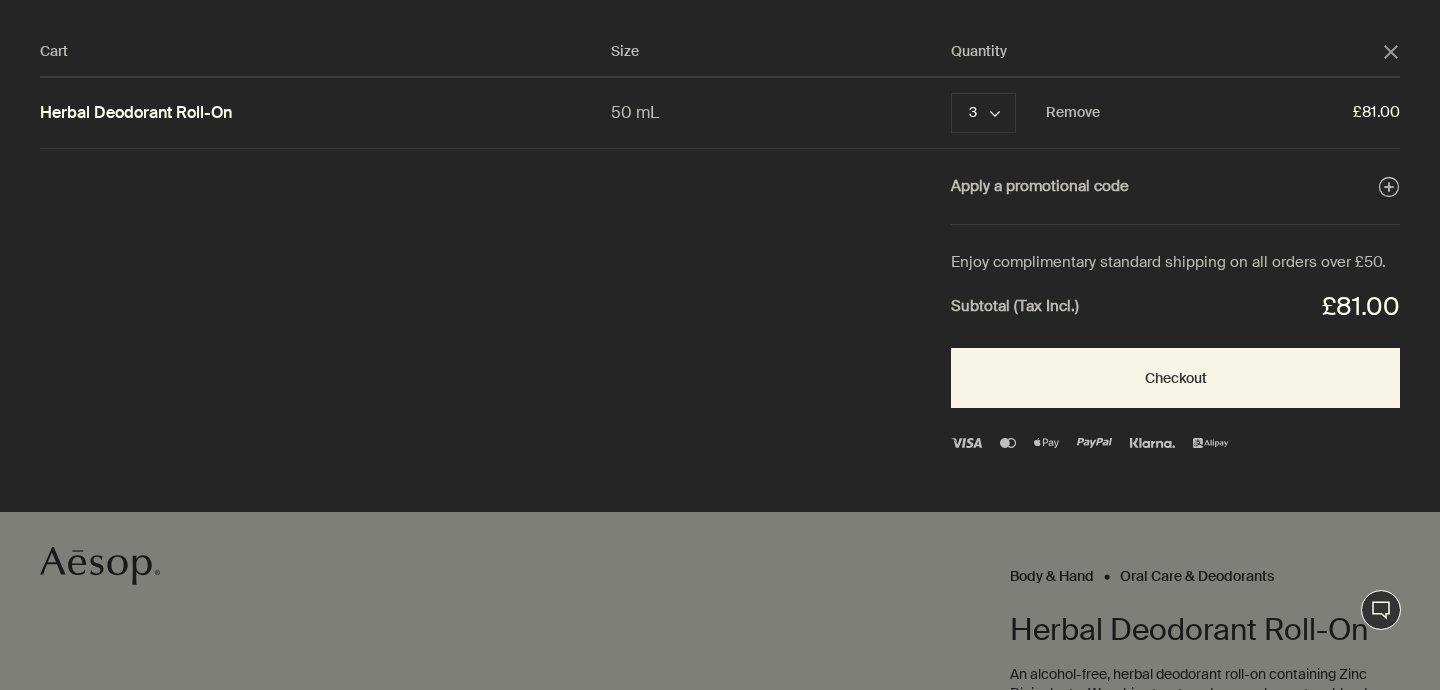 click 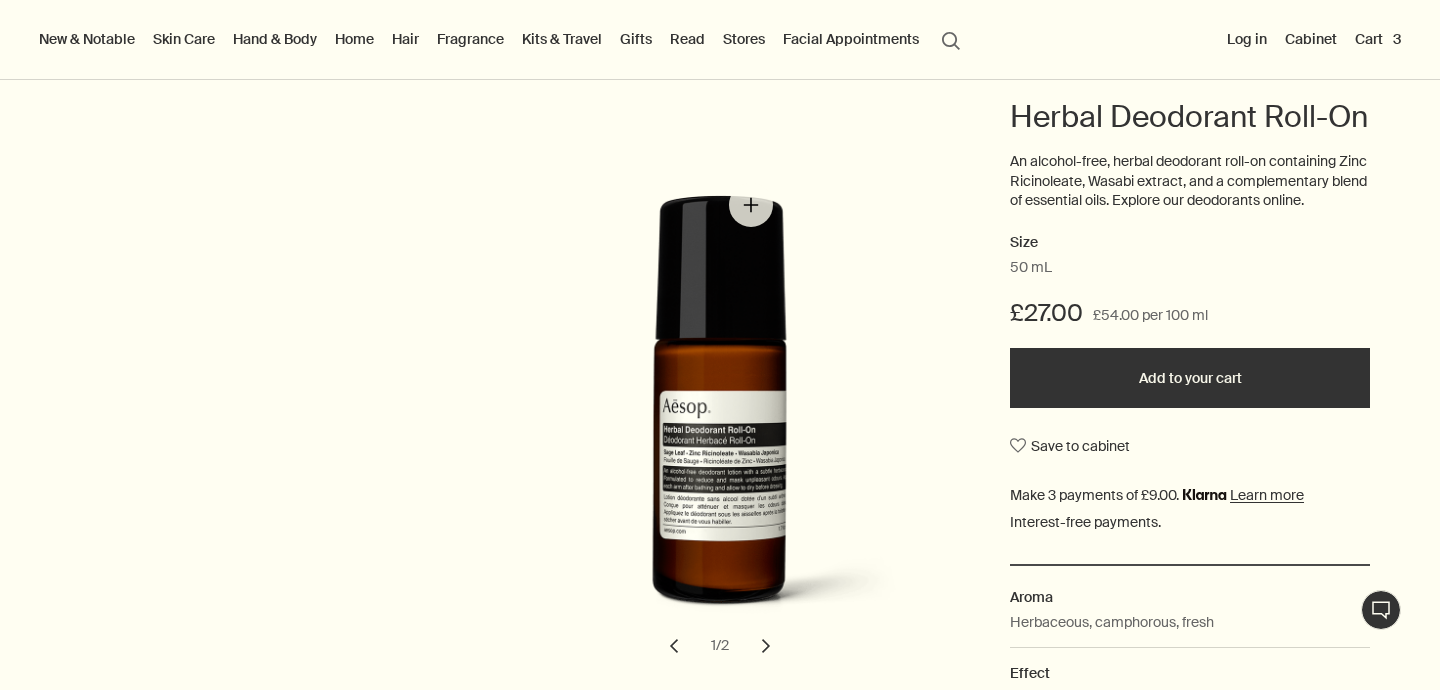scroll, scrollTop: 0, scrollLeft: 0, axis: both 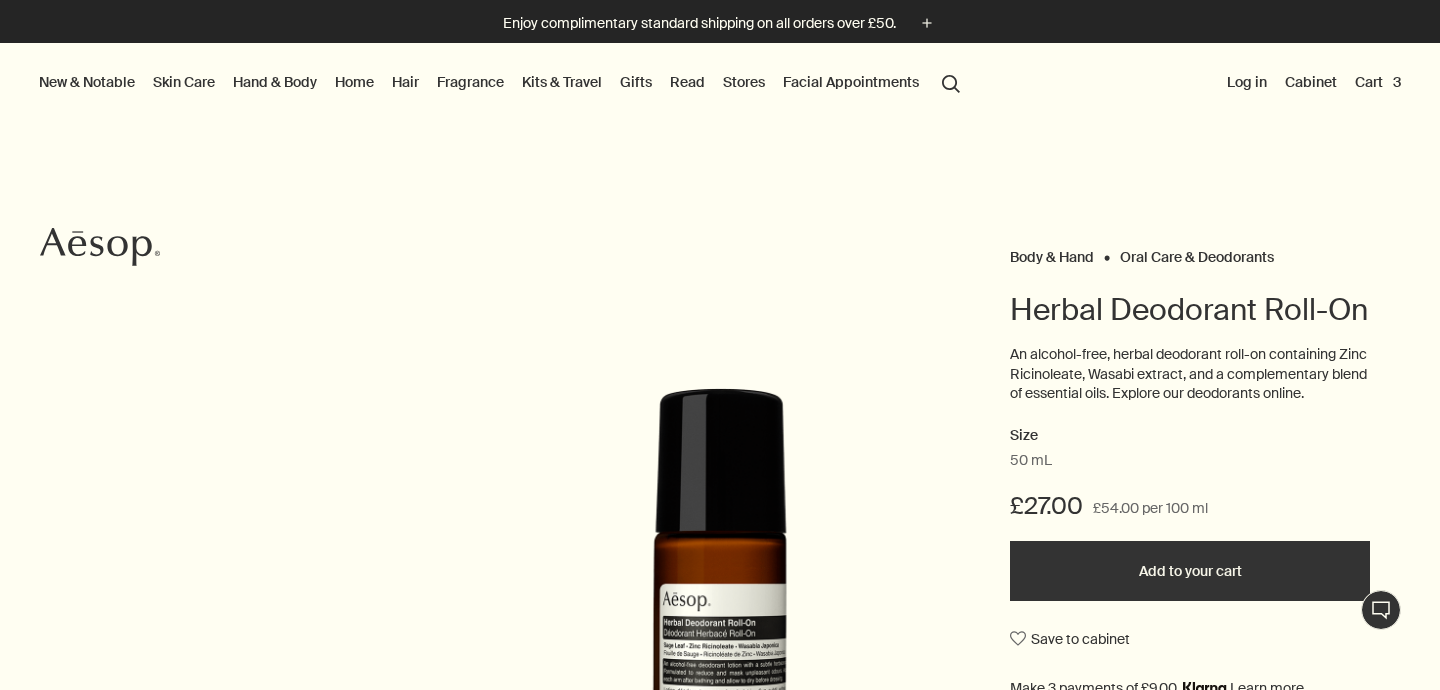 click on "Hand & Body" at bounding box center (275, 82) 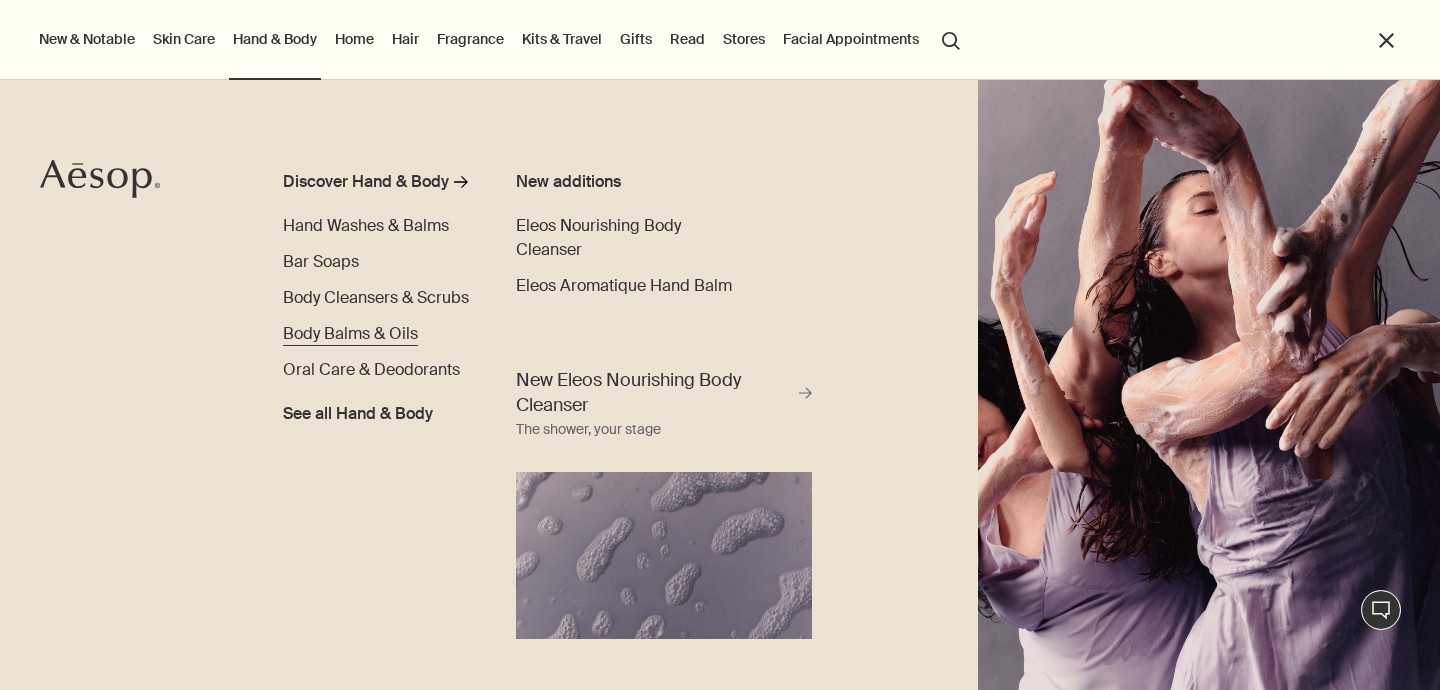 click on "Body Balms & Oils" at bounding box center [350, 333] 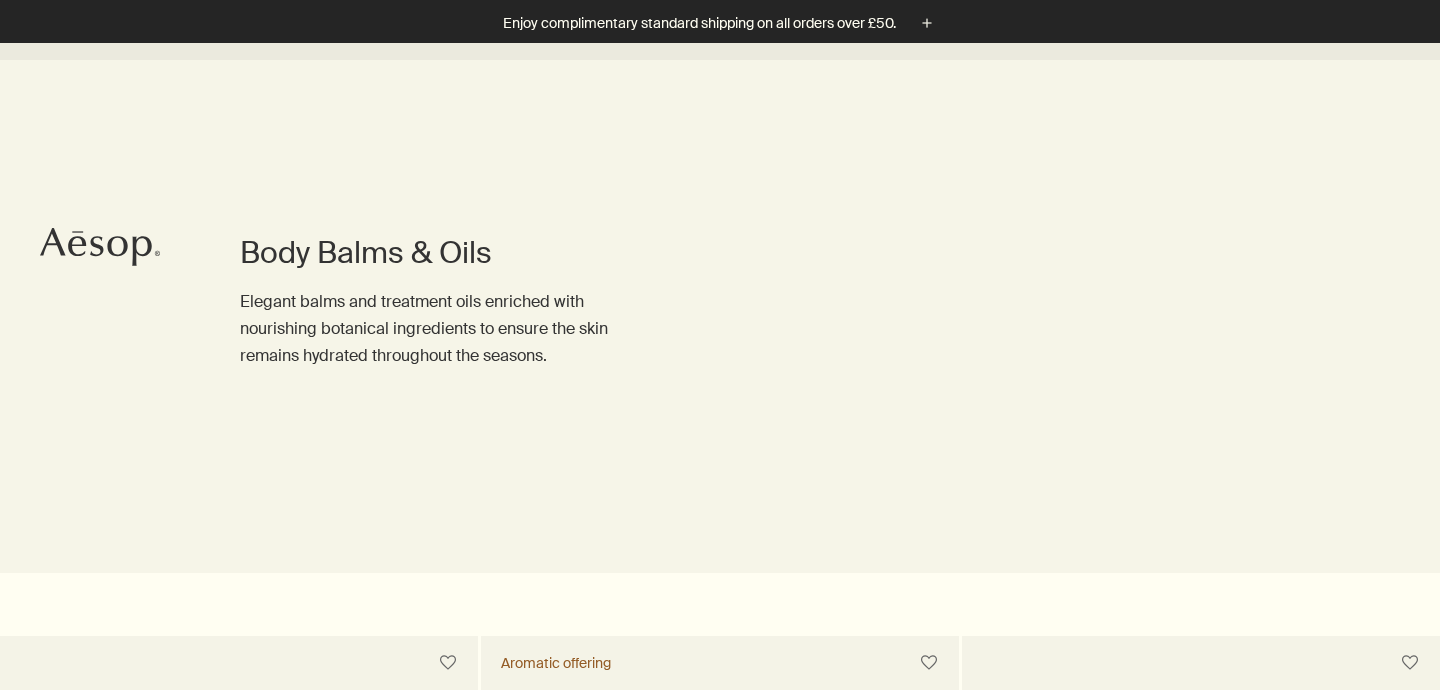 scroll, scrollTop: 1343, scrollLeft: 0, axis: vertical 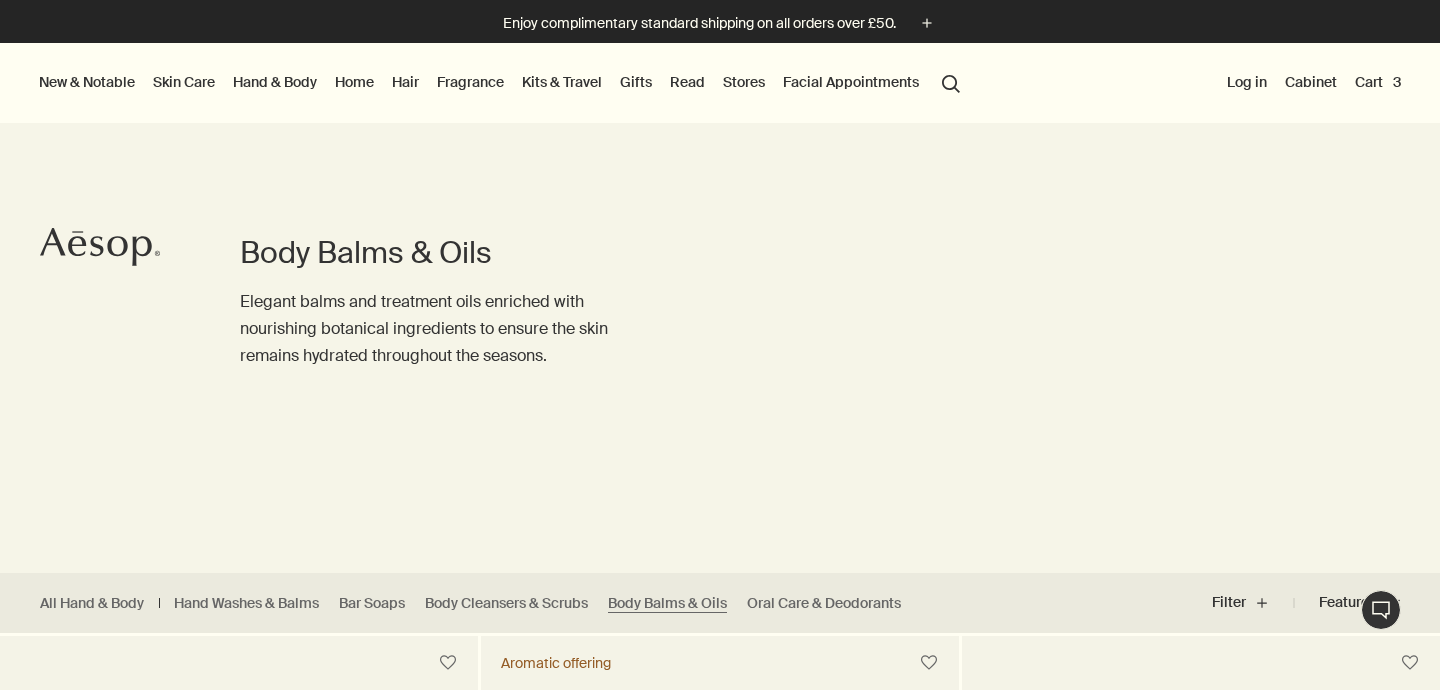 click on "Skin Care" at bounding box center [184, 82] 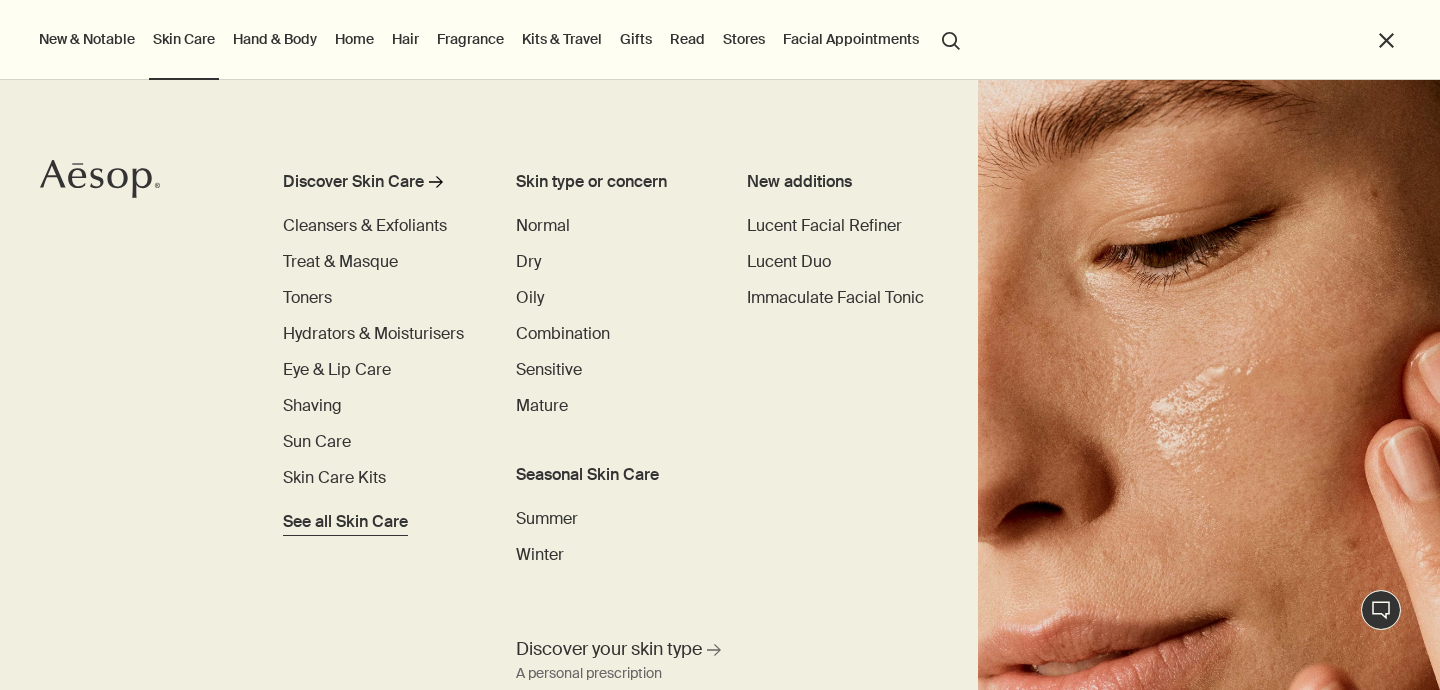click on "See all Skin Care" at bounding box center (345, 522) 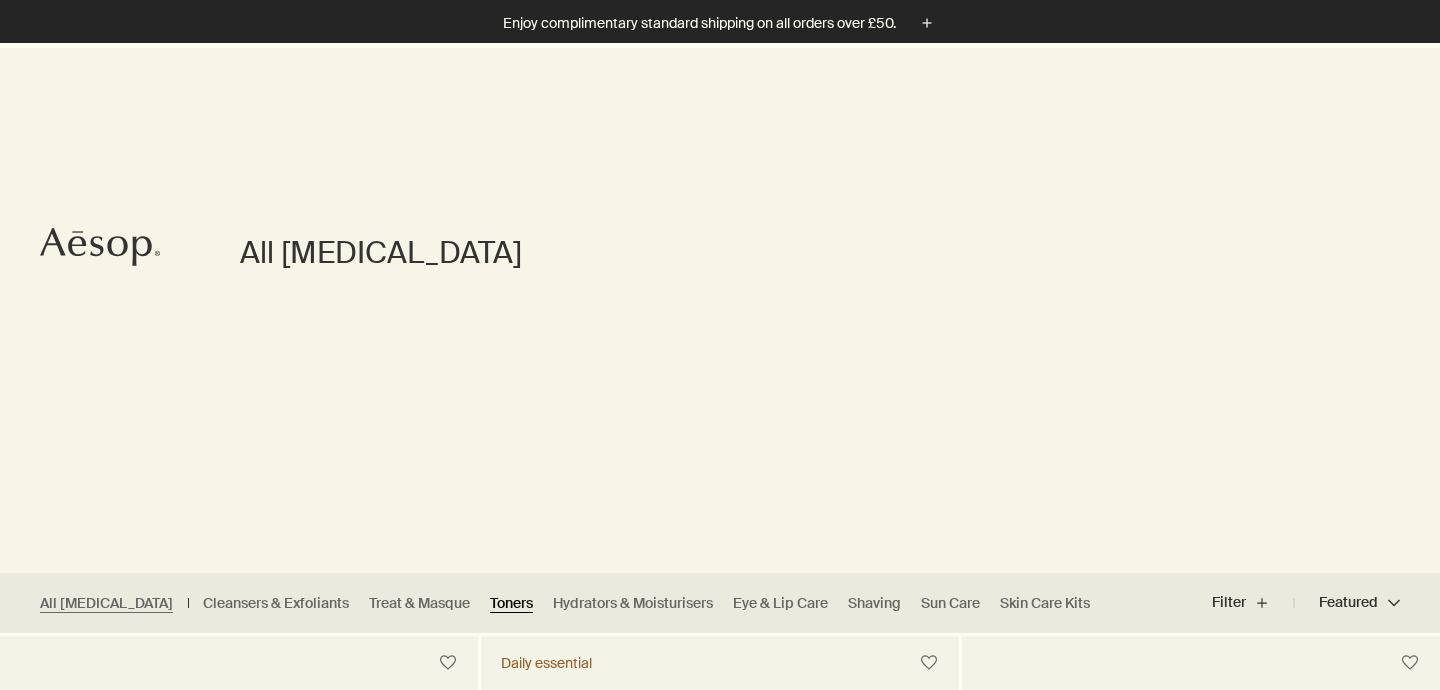 scroll, scrollTop: 375, scrollLeft: 0, axis: vertical 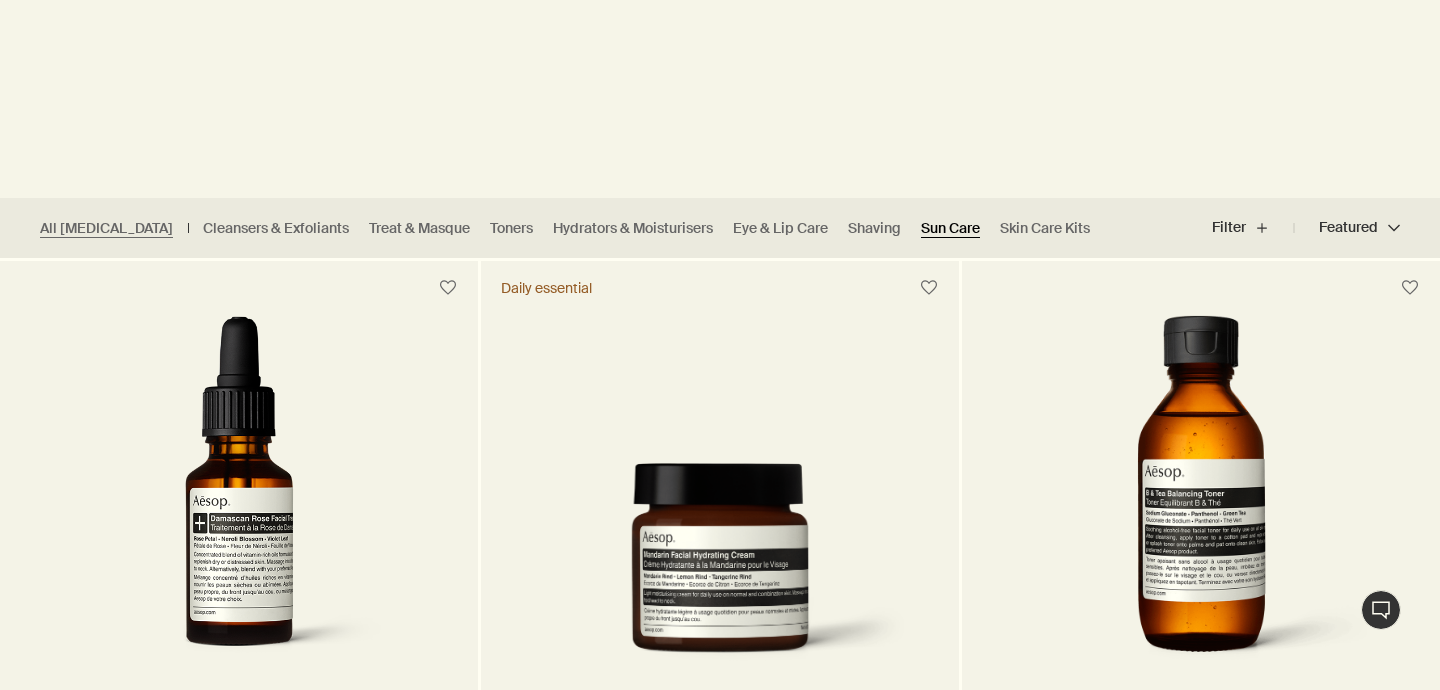 click on "Sun Care" at bounding box center [950, 228] 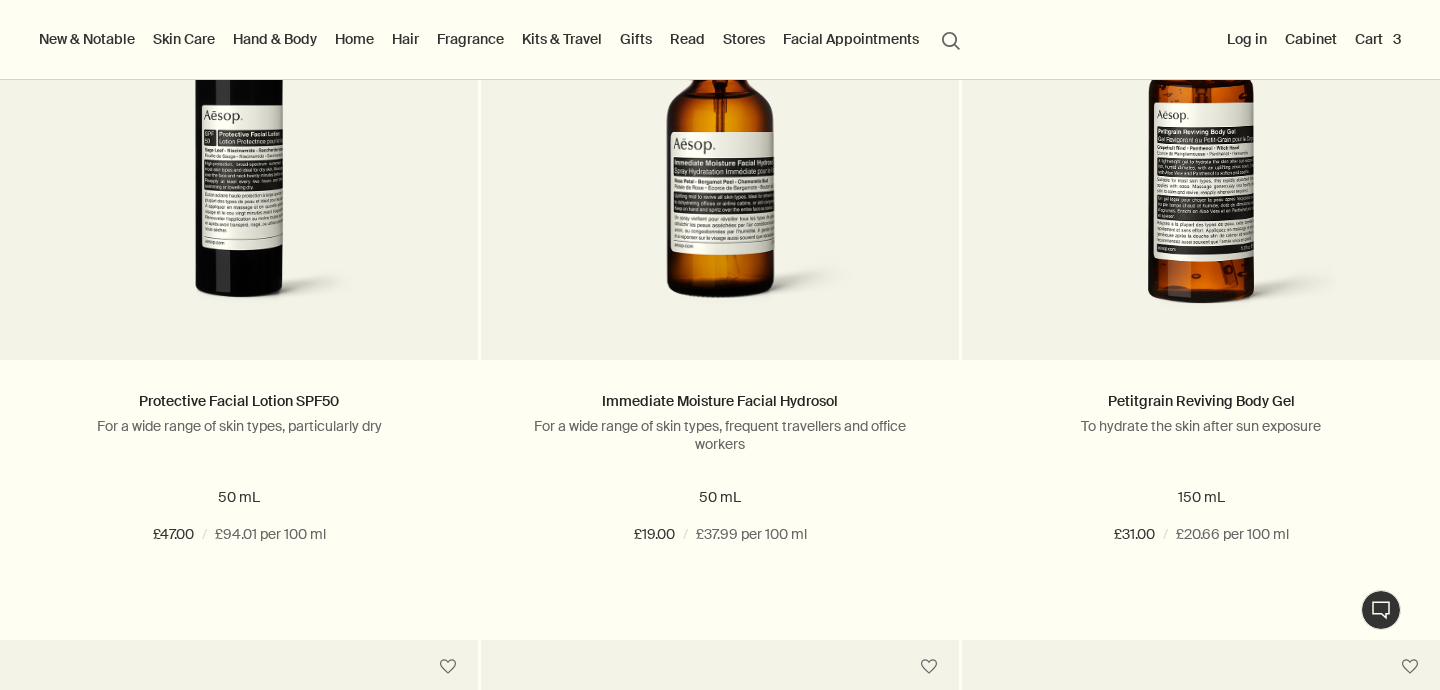 scroll, scrollTop: 0, scrollLeft: 0, axis: both 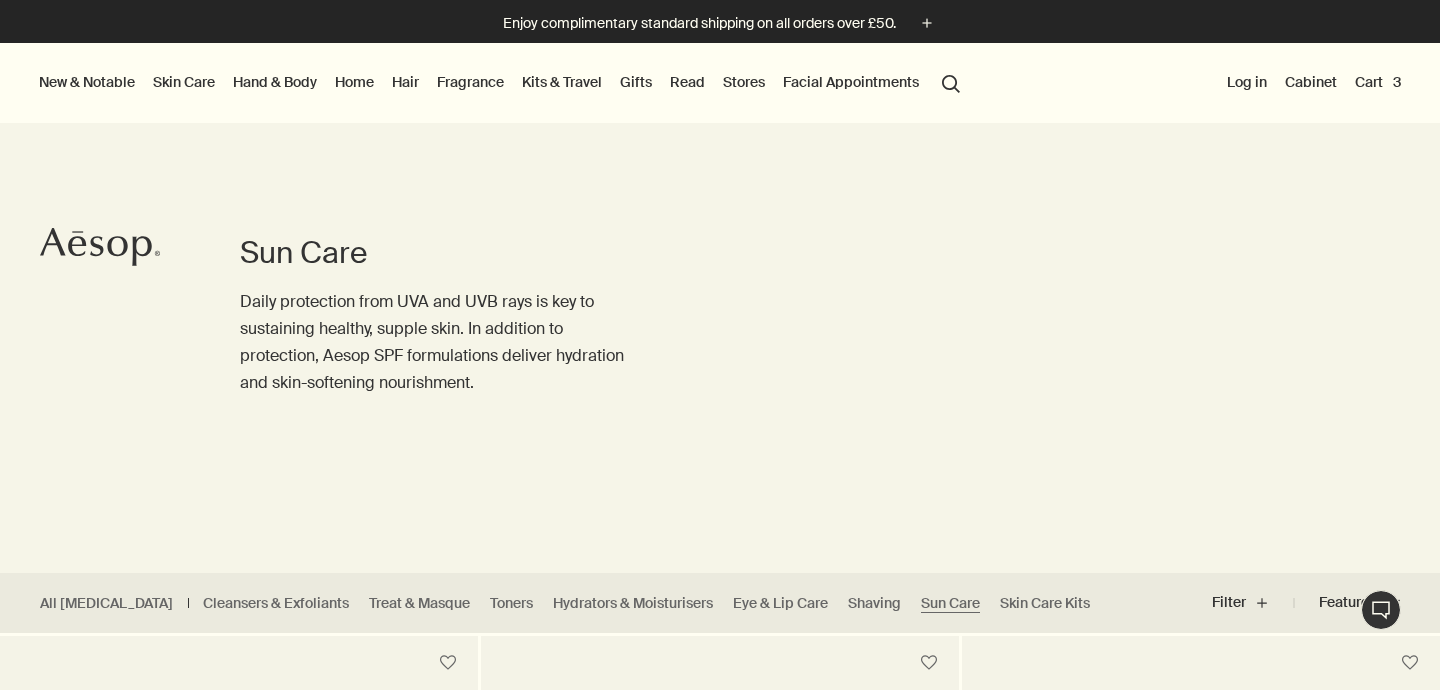 click on "Hand & Body" at bounding box center (275, 82) 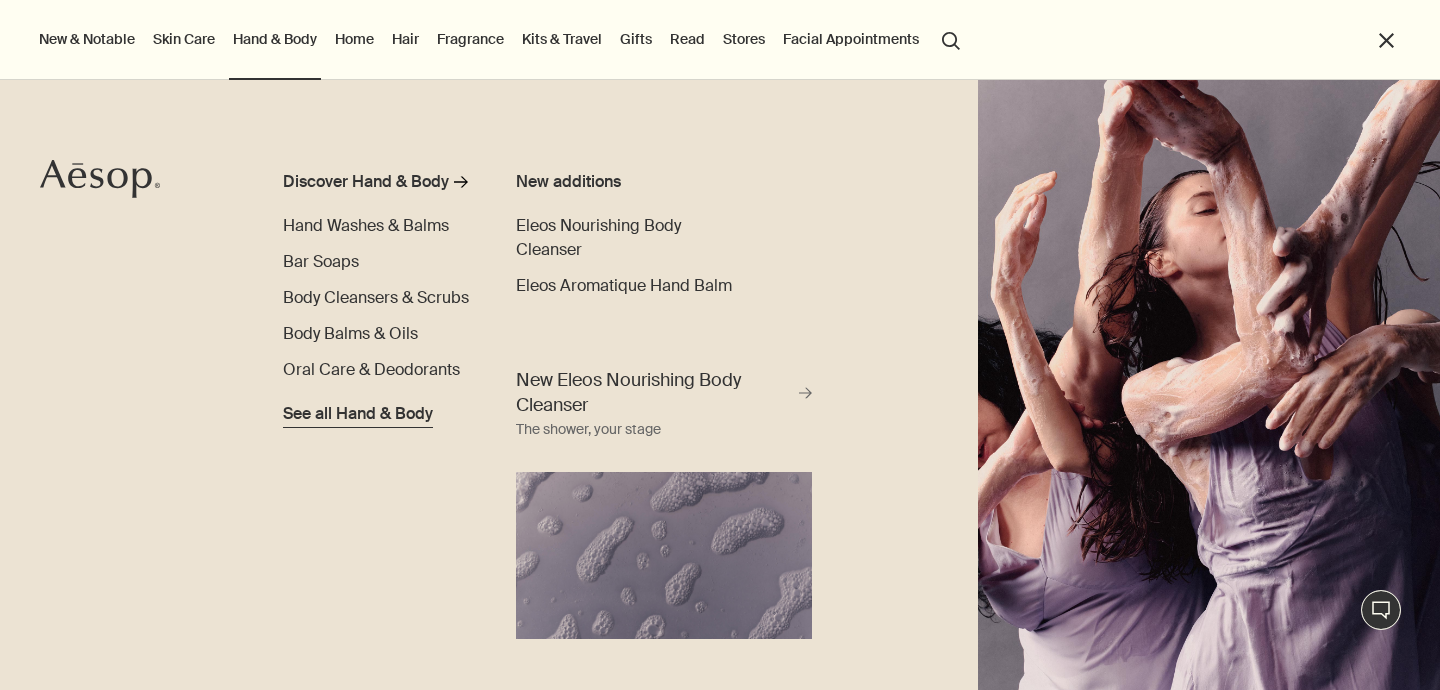 click on "See all Hand & Body" at bounding box center [358, 414] 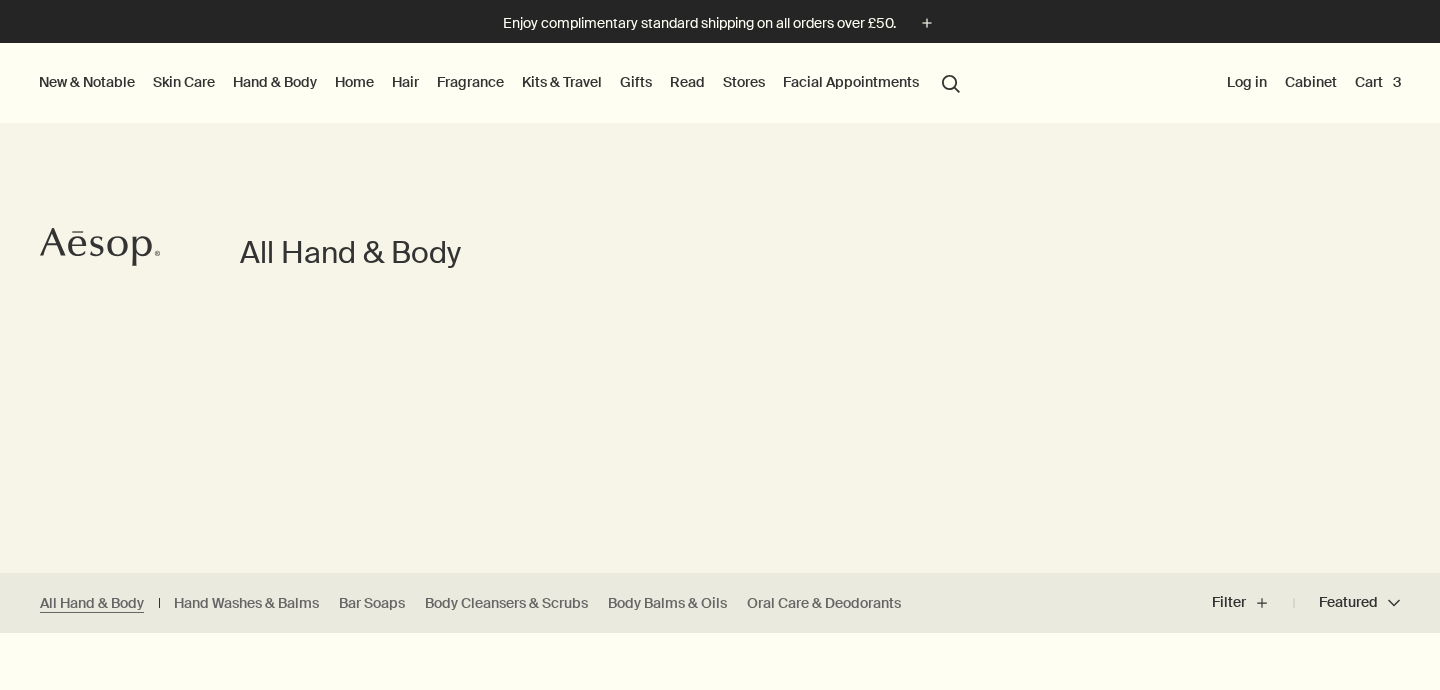 scroll, scrollTop: 0, scrollLeft: 0, axis: both 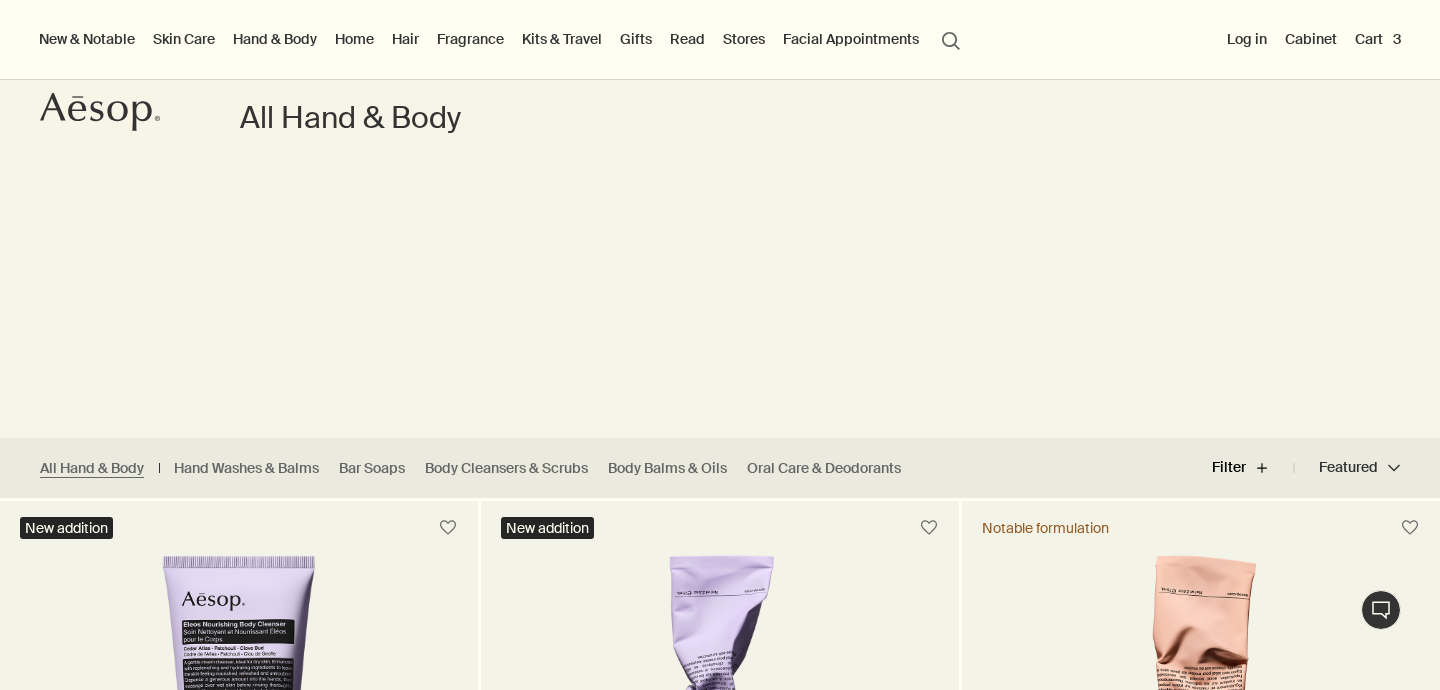 click on "Filter plus" at bounding box center [1253, 468] 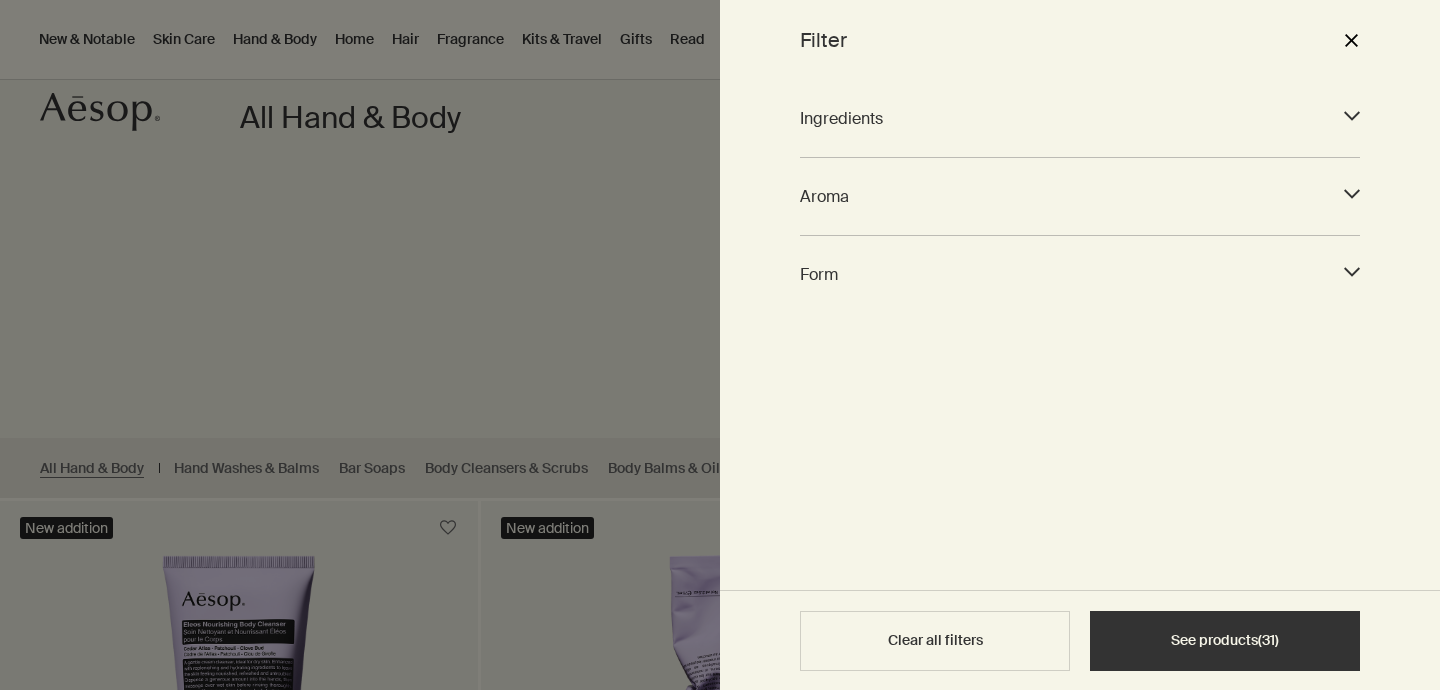 click 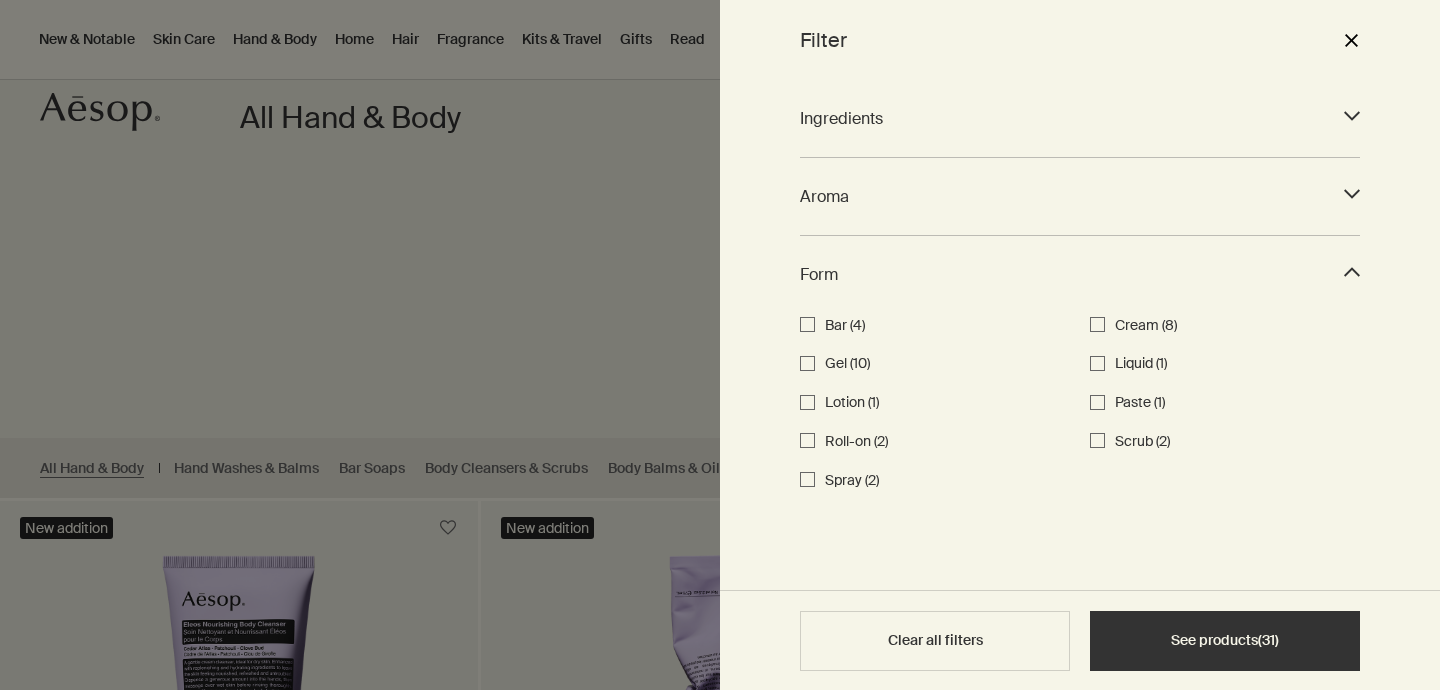 click on "downArrow" 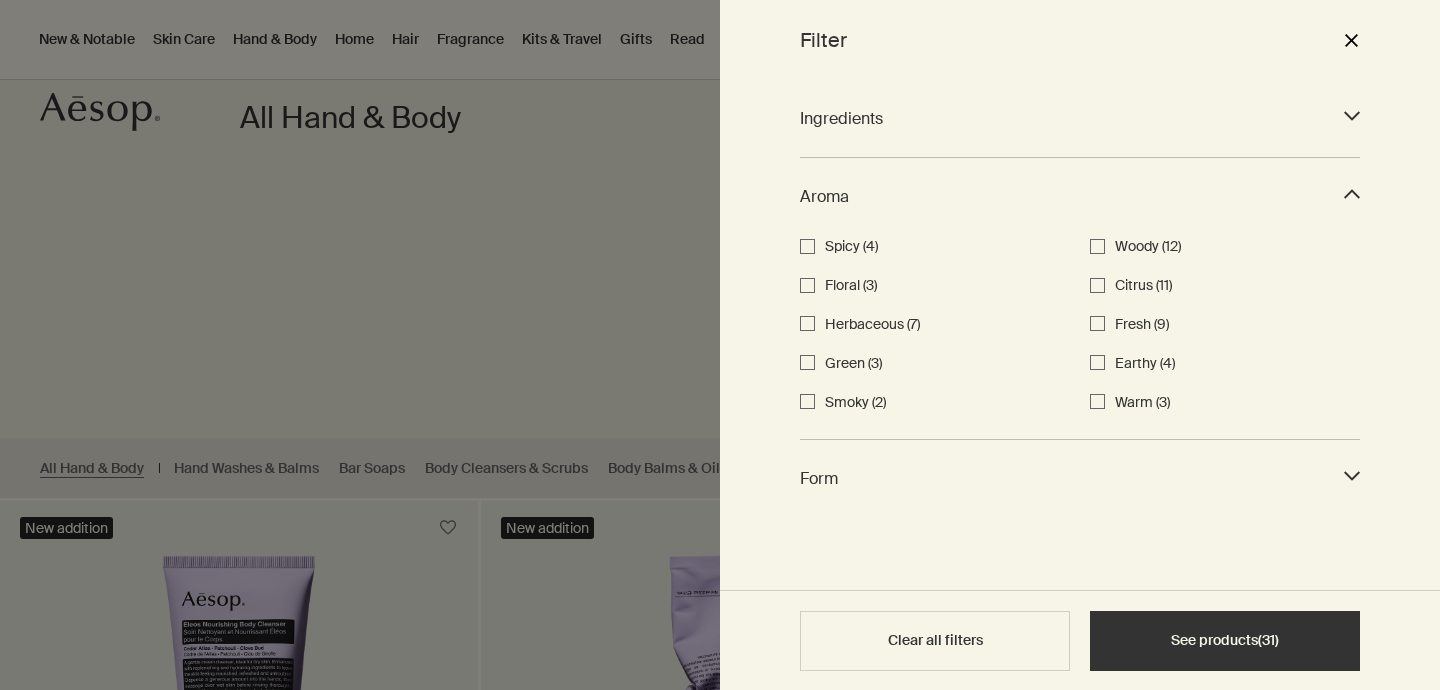 click on "downArrow" 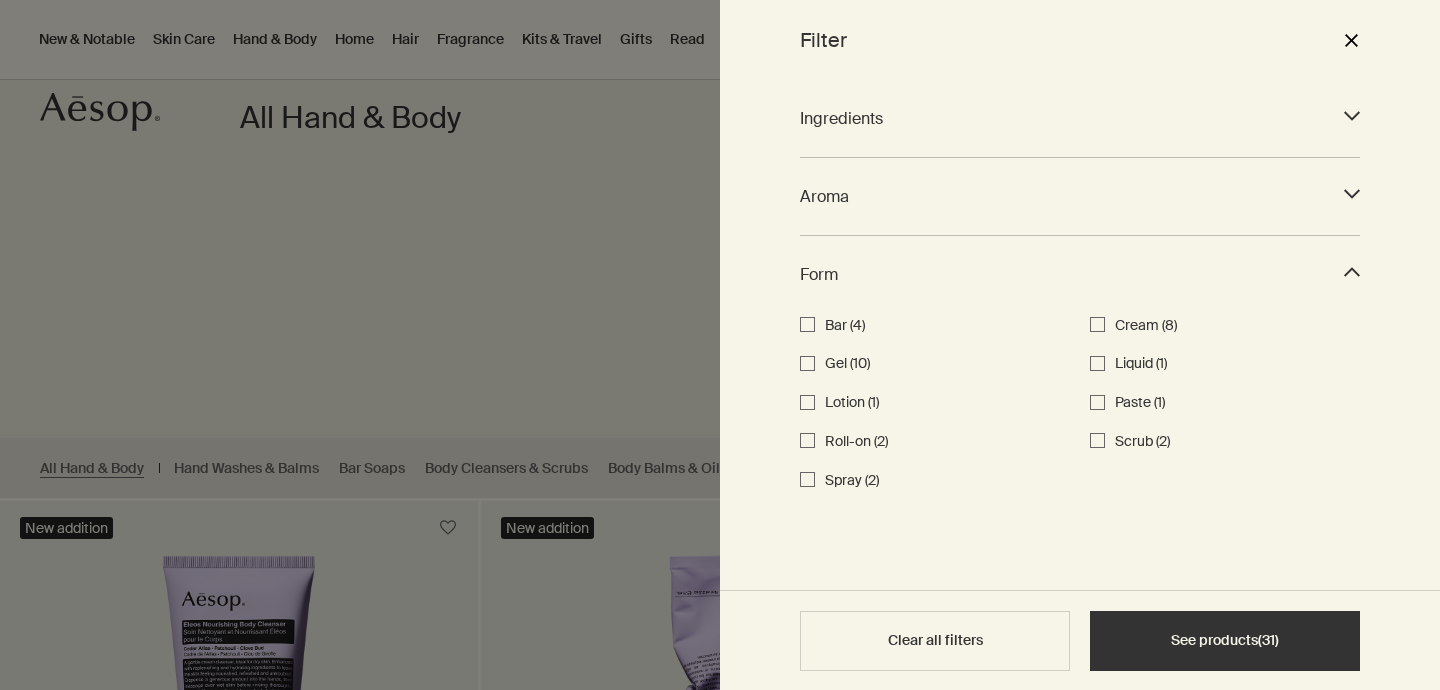 click on "downArrow" 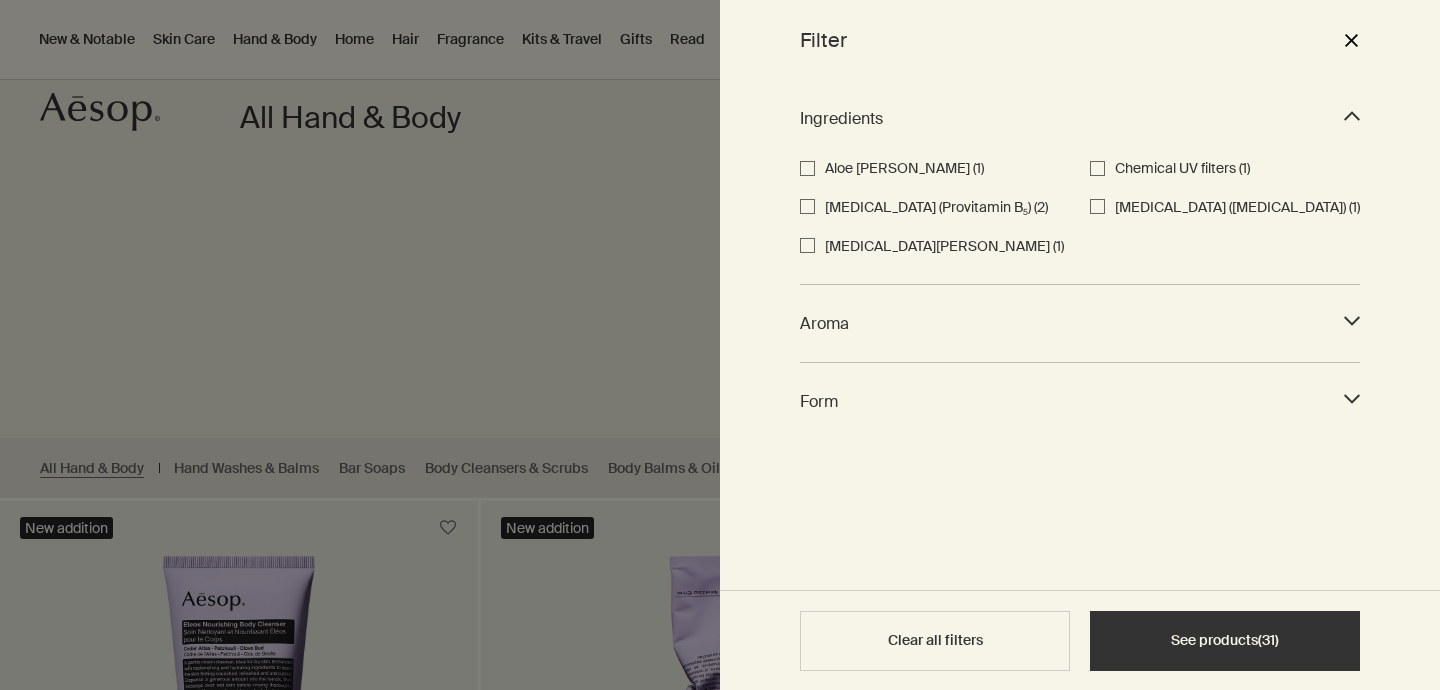 click on "See products   ( 31 )" at bounding box center (1225, 641) 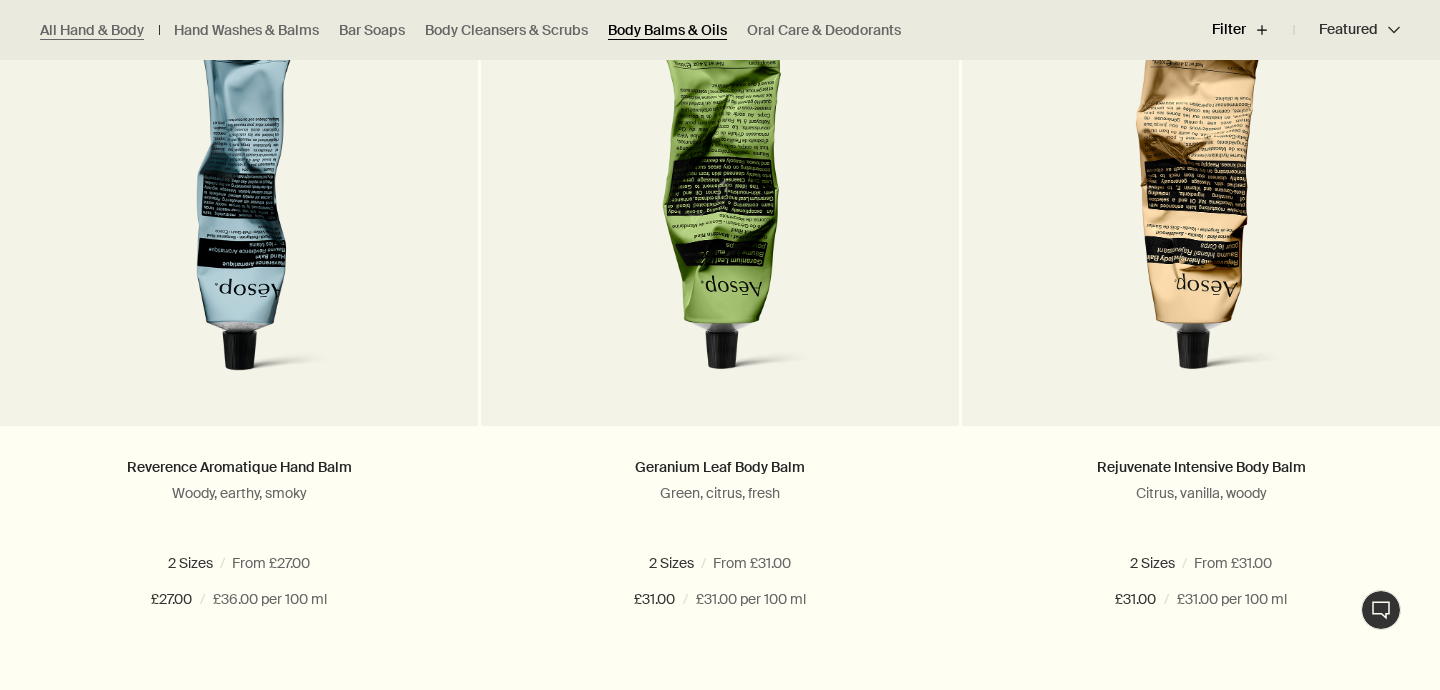 scroll, scrollTop: 1398, scrollLeft: 0, axis: vertical 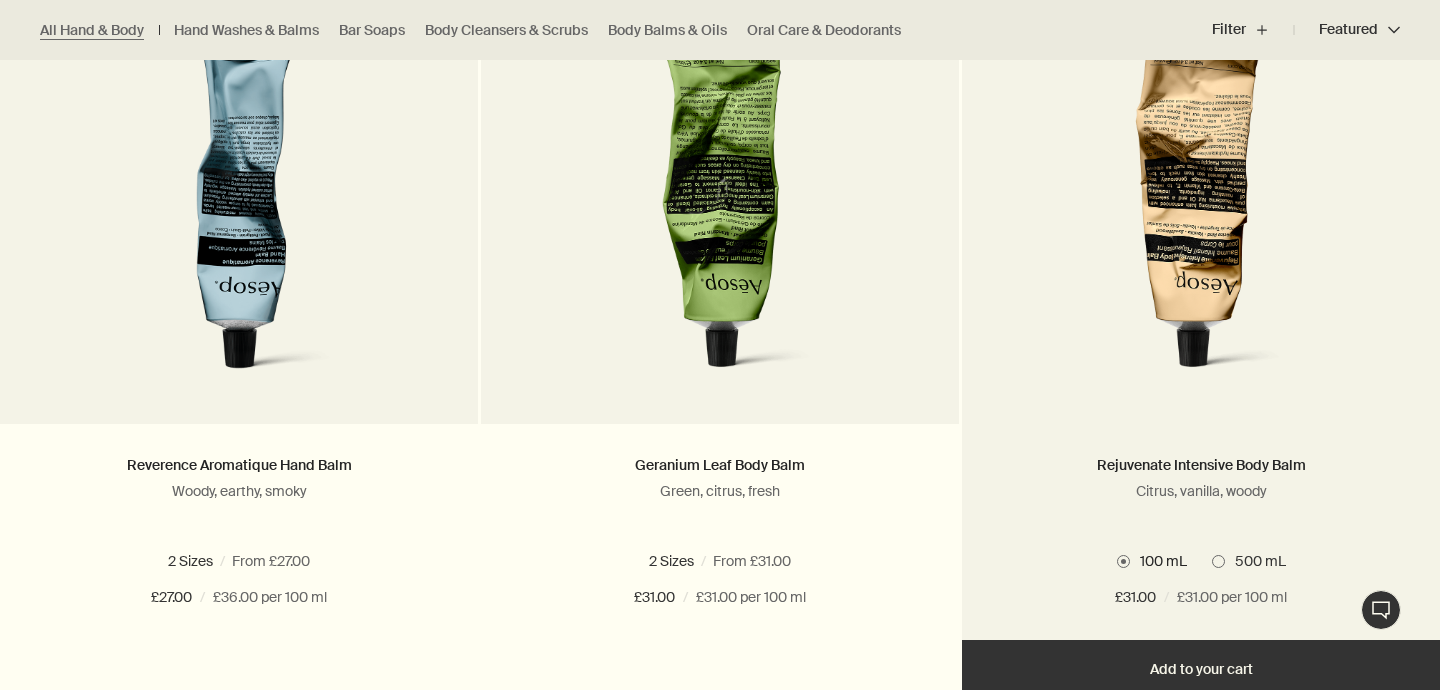 click at bounding box center (1200, 209) 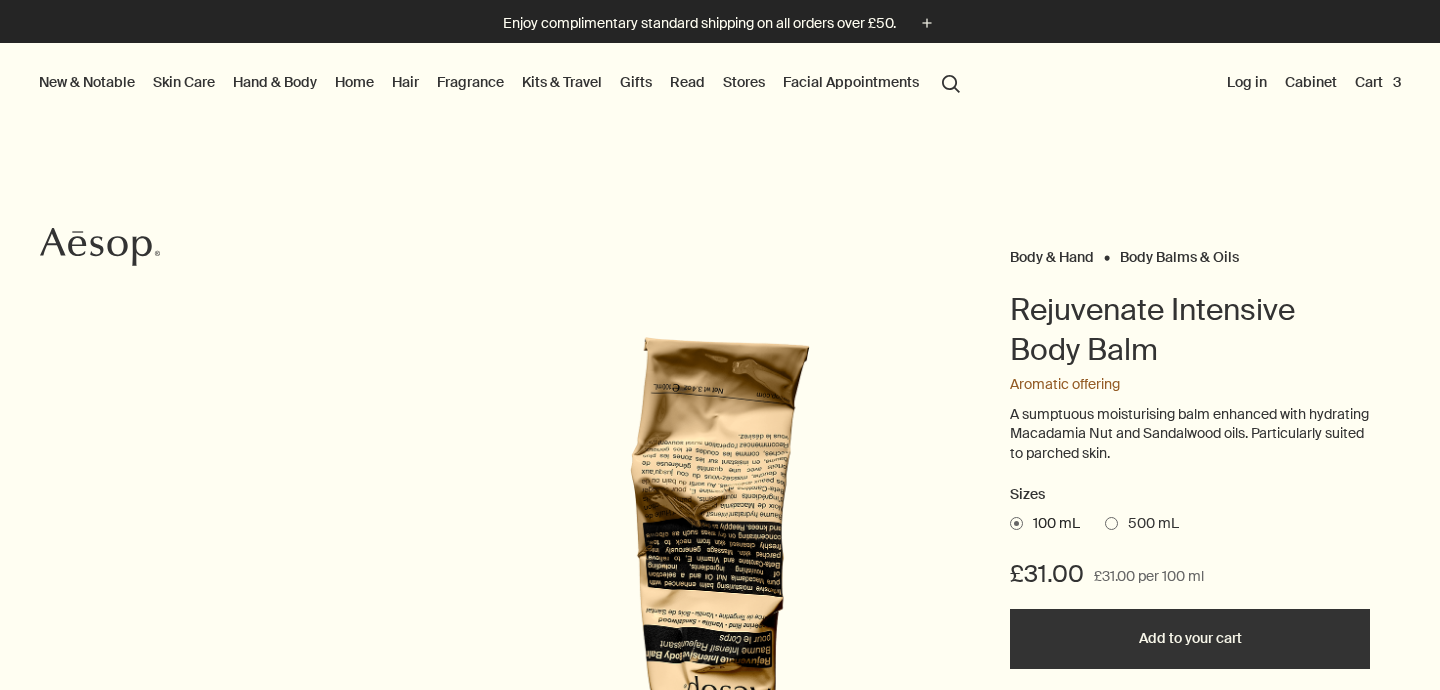 scroll, scrollTop: 0, scrollLeft: 0, axis: both 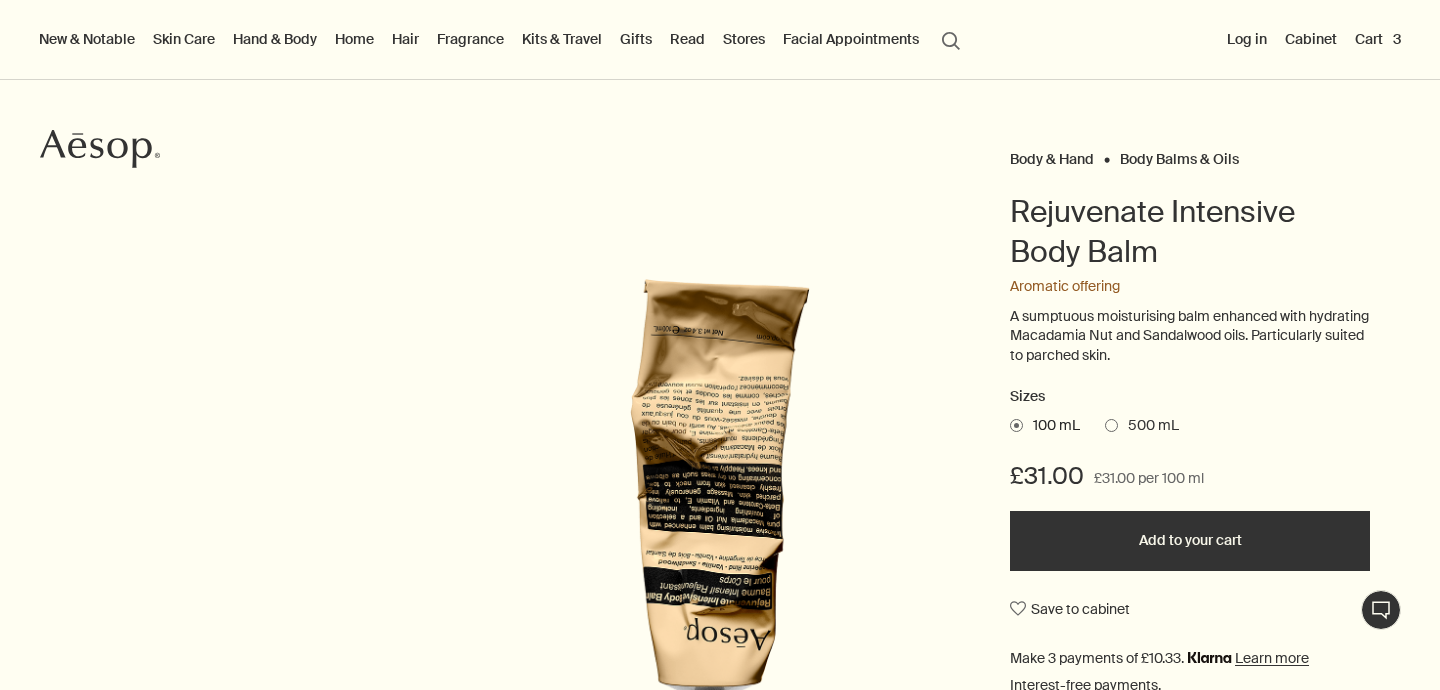 click at bounding box center [1111, 425] 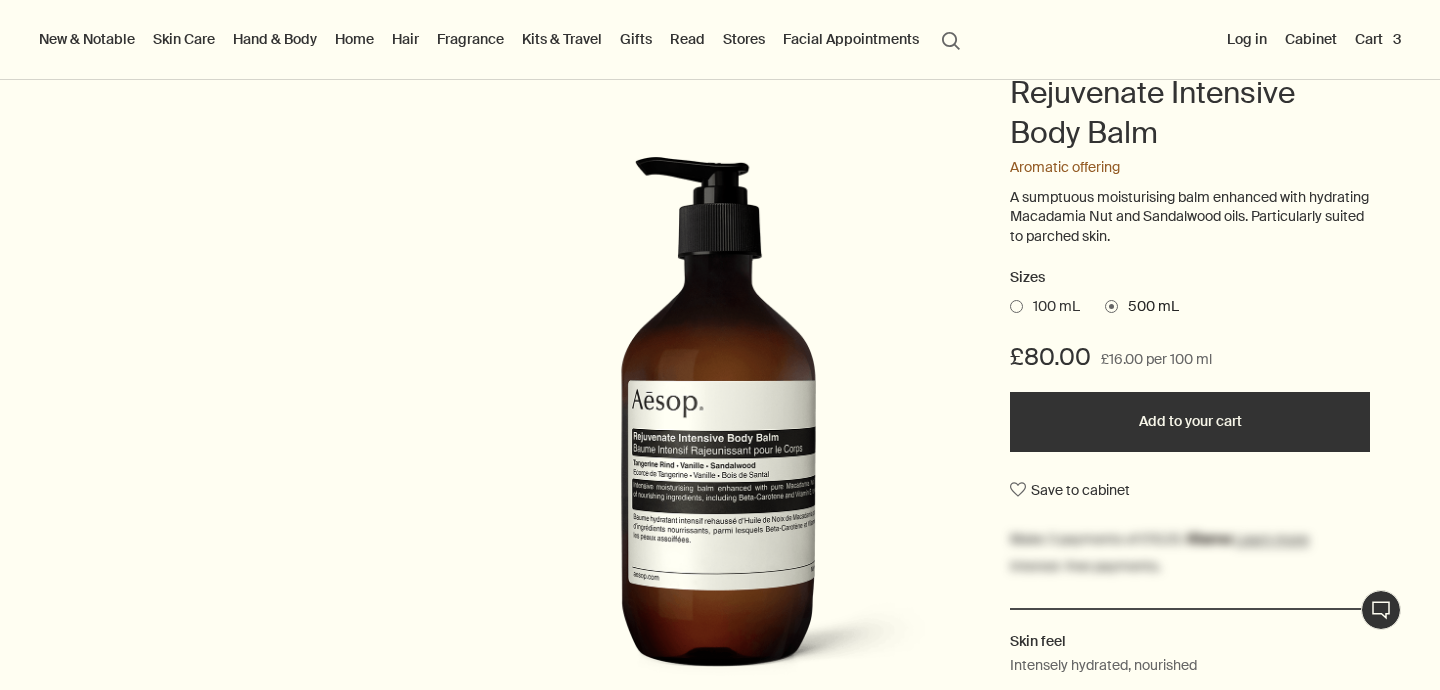 scroll, scrollTop: 216, scrollLeft: 0, axis: vertical 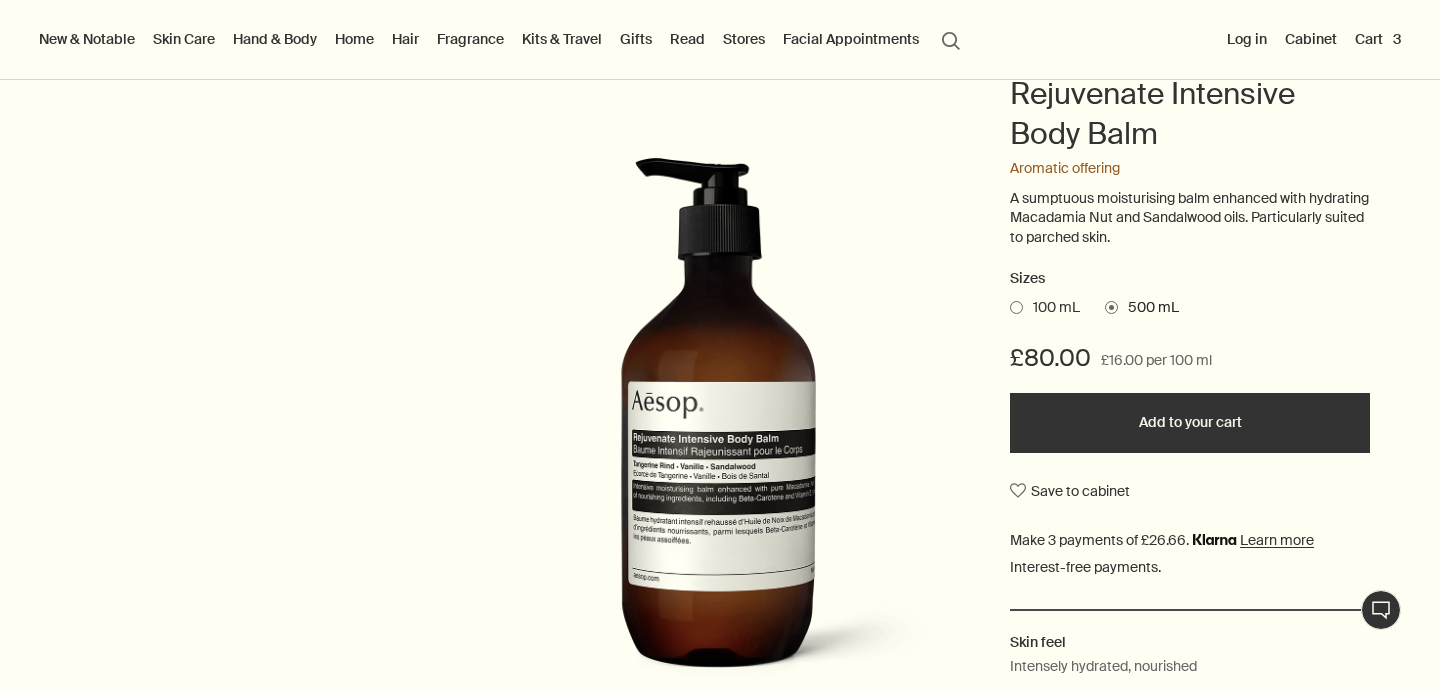 click on "Add to your cart" at bounding box center (1190, 423) 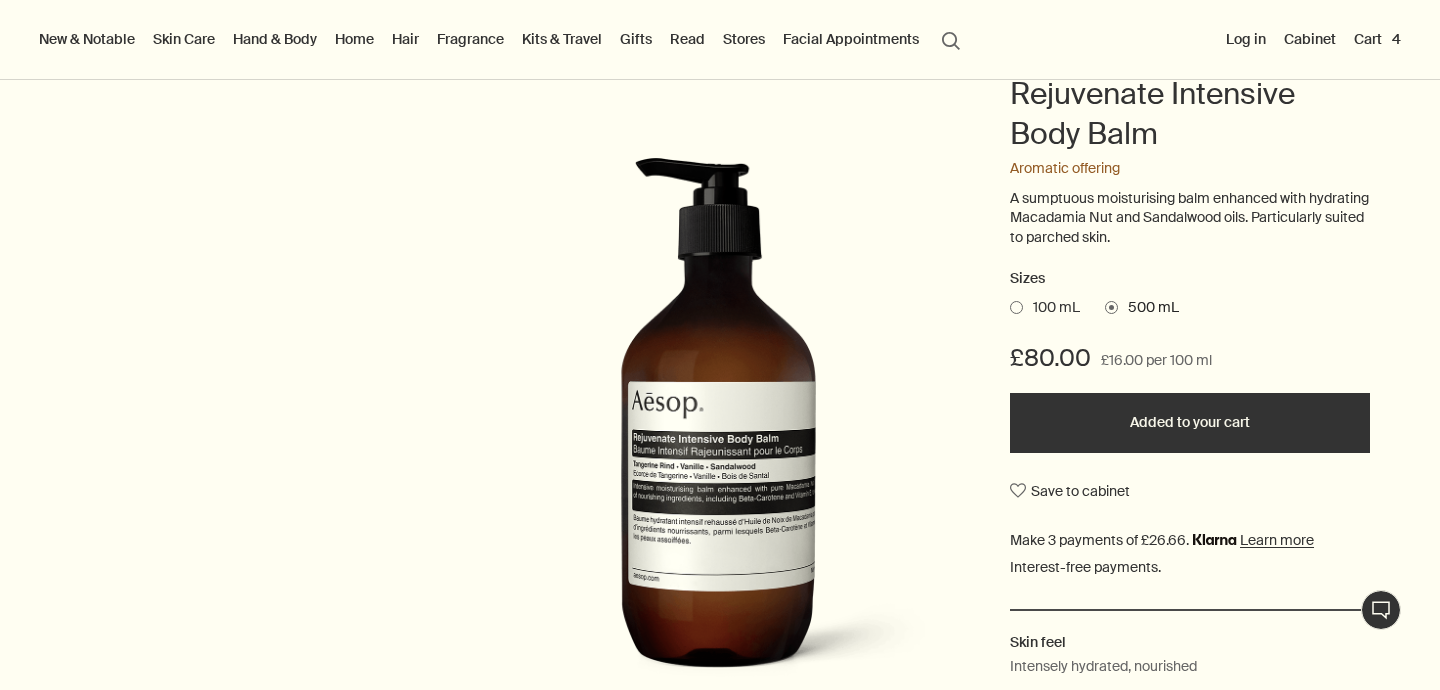 click on "Cart 4" at bounding box center [1377, 39] 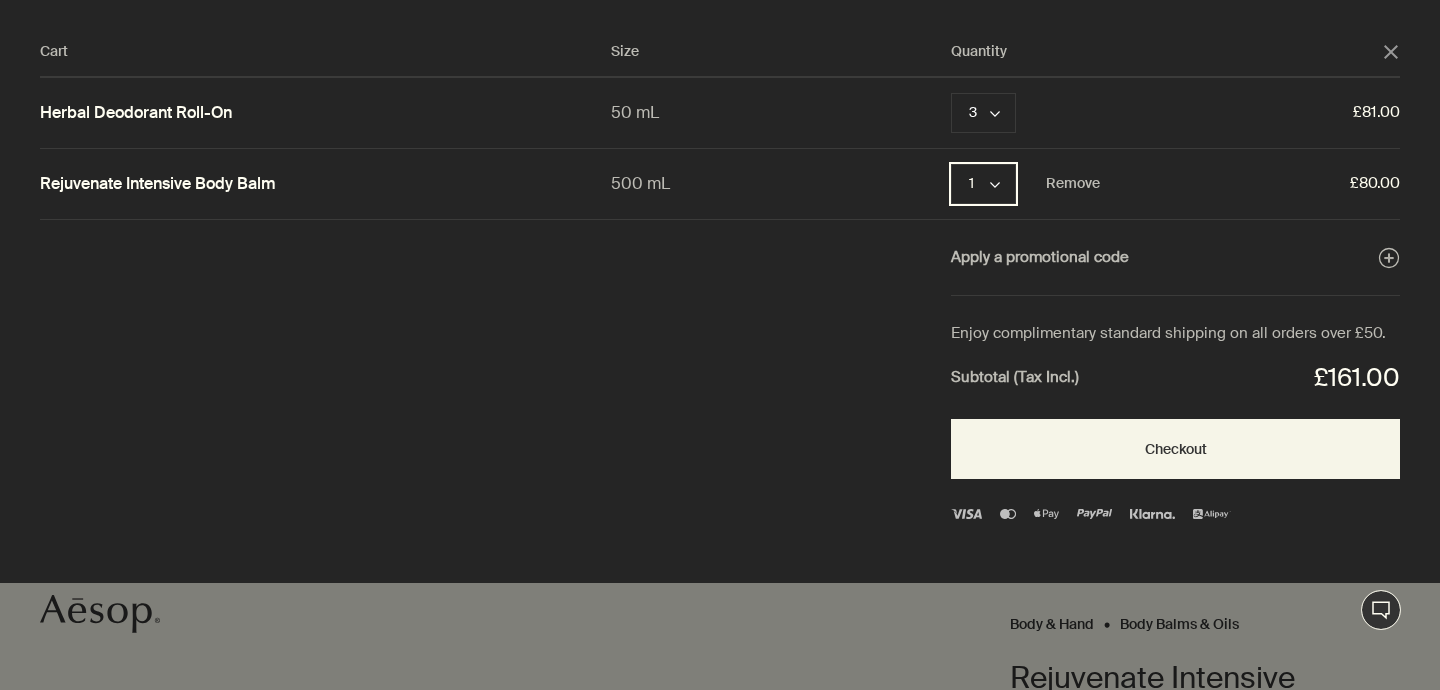 click on "1 chevron" at bounding box center (983, 184) 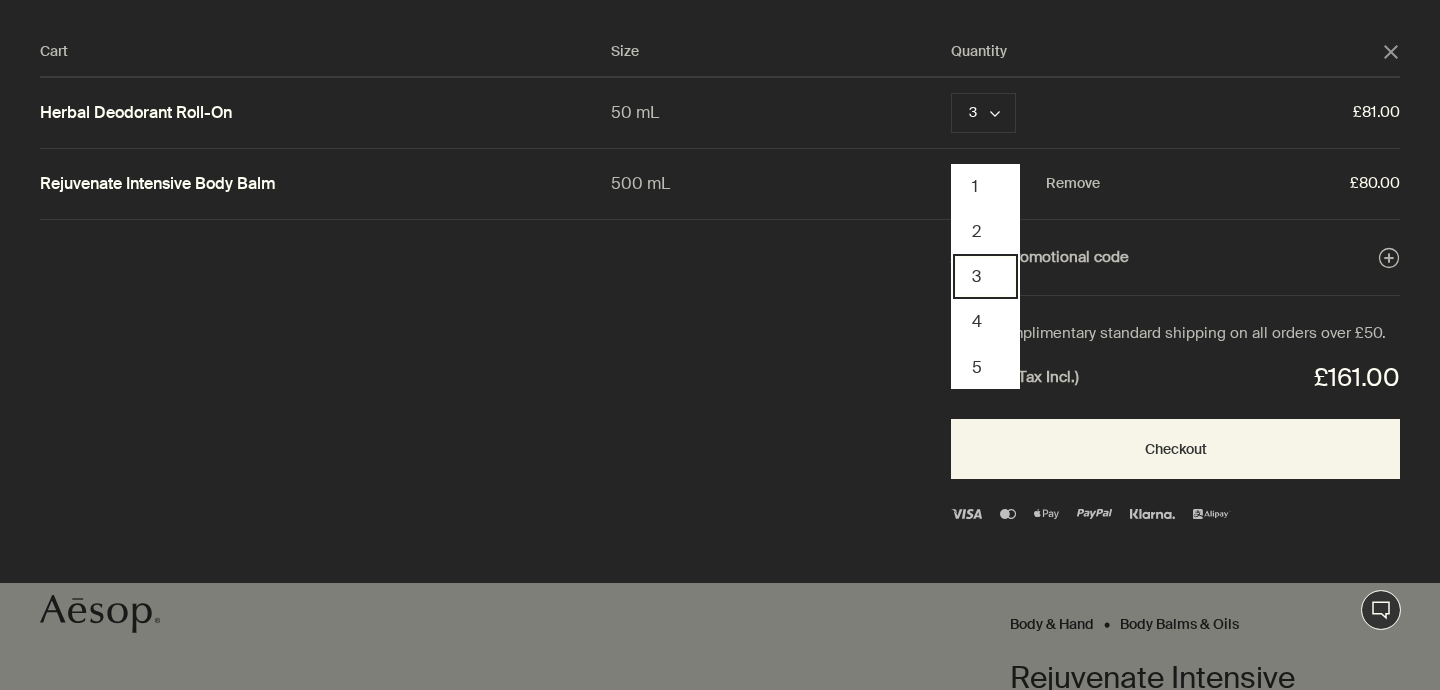 click on "3" at bounding box center [985, 276] 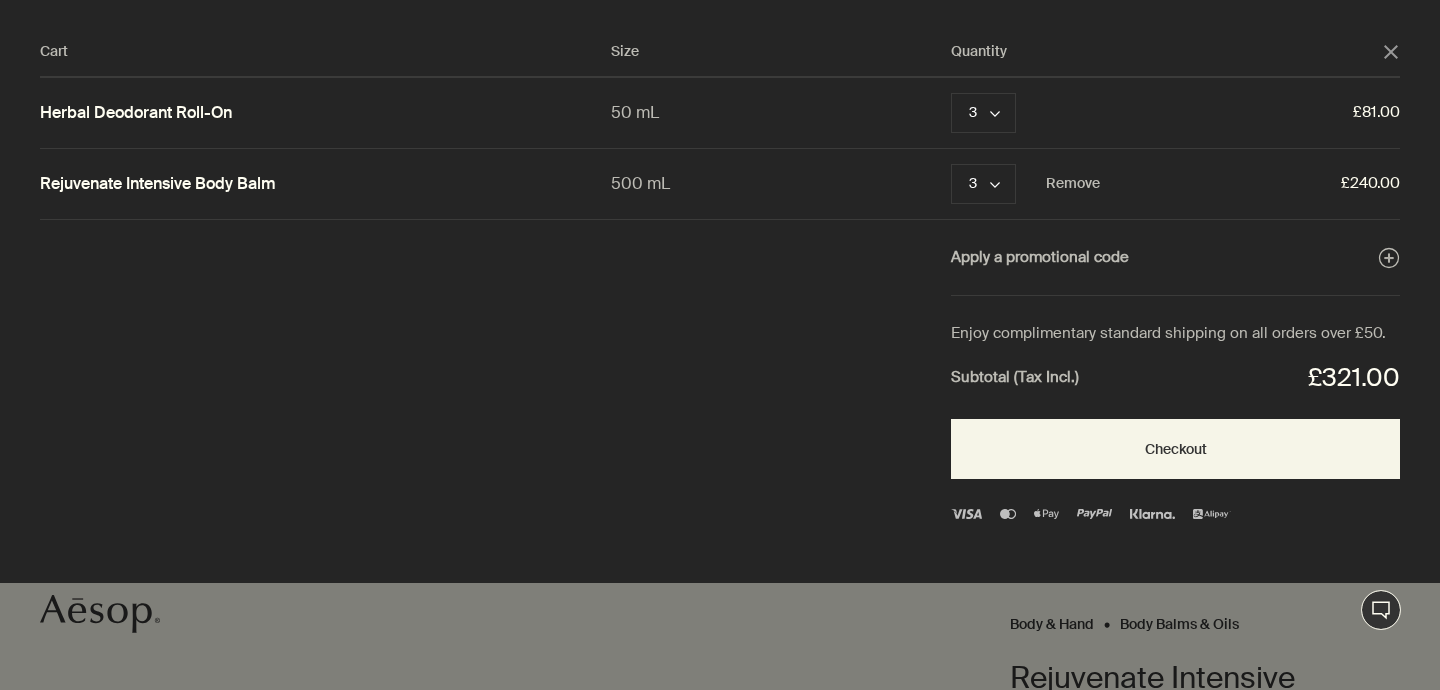 click on "close" 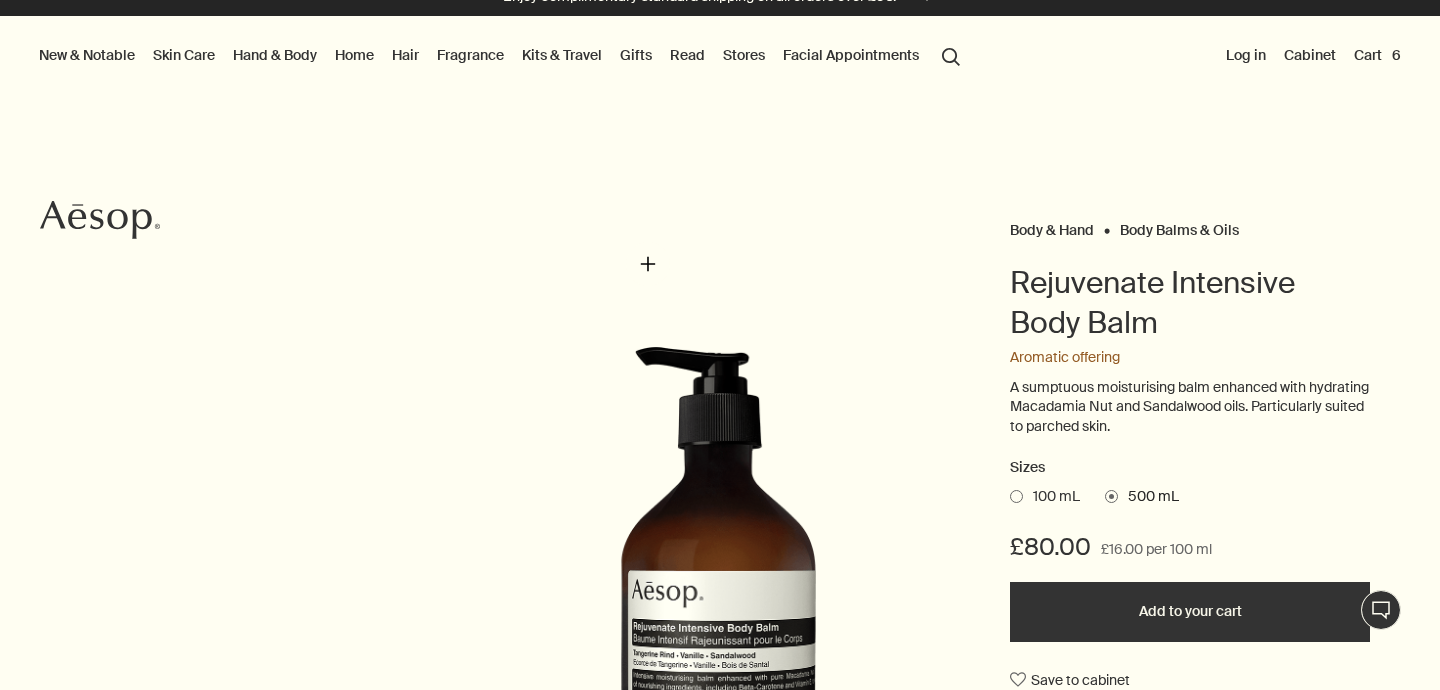 scroll, scrollTop: 0, scrollLeft: 0, axis: both 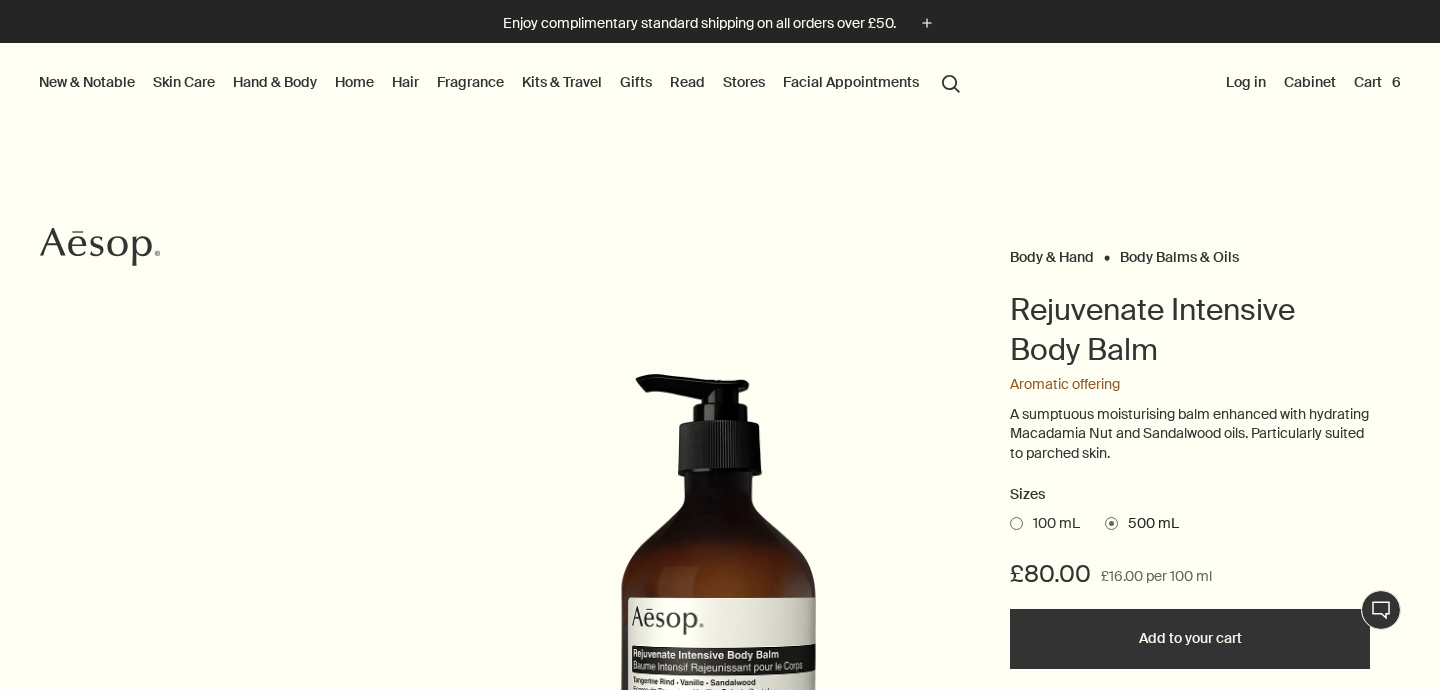 click on "Hand & Body" at bounding box center (275, 82) 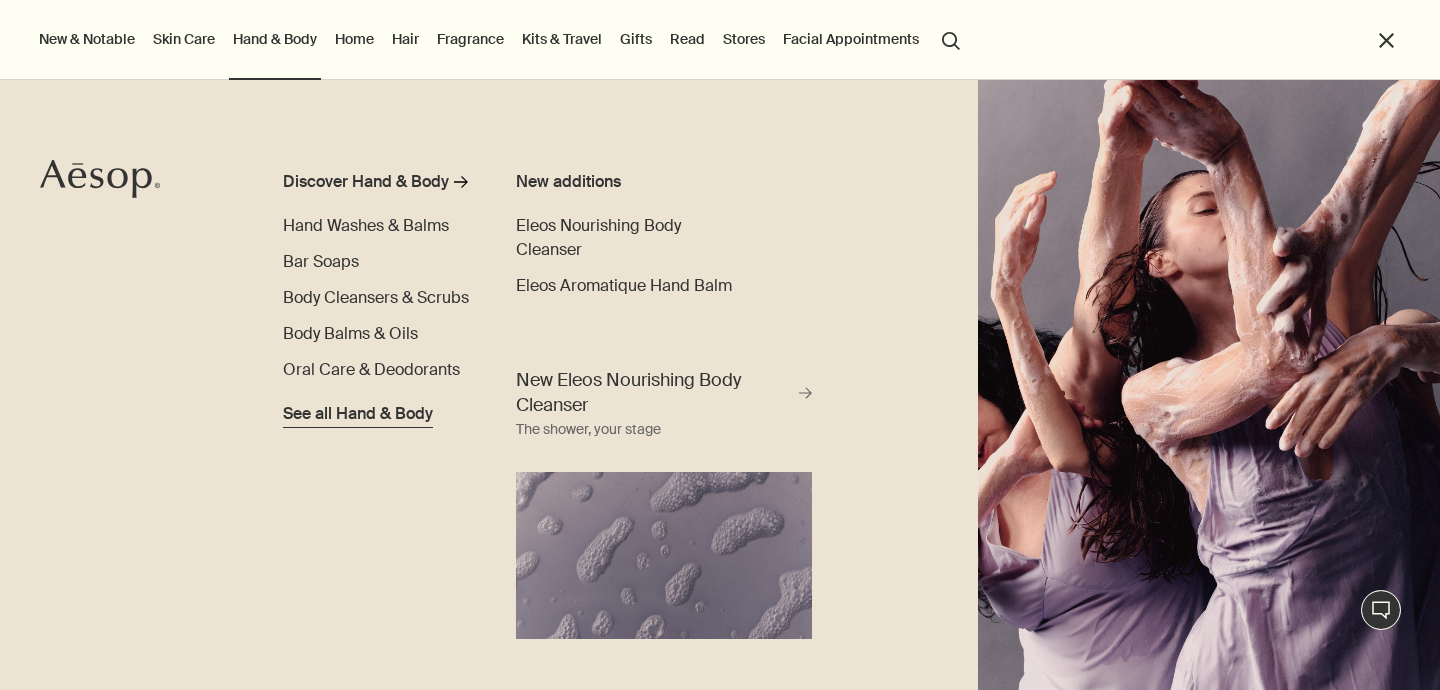 click on "See all Hand & Body" at bounding box center [358, 414] 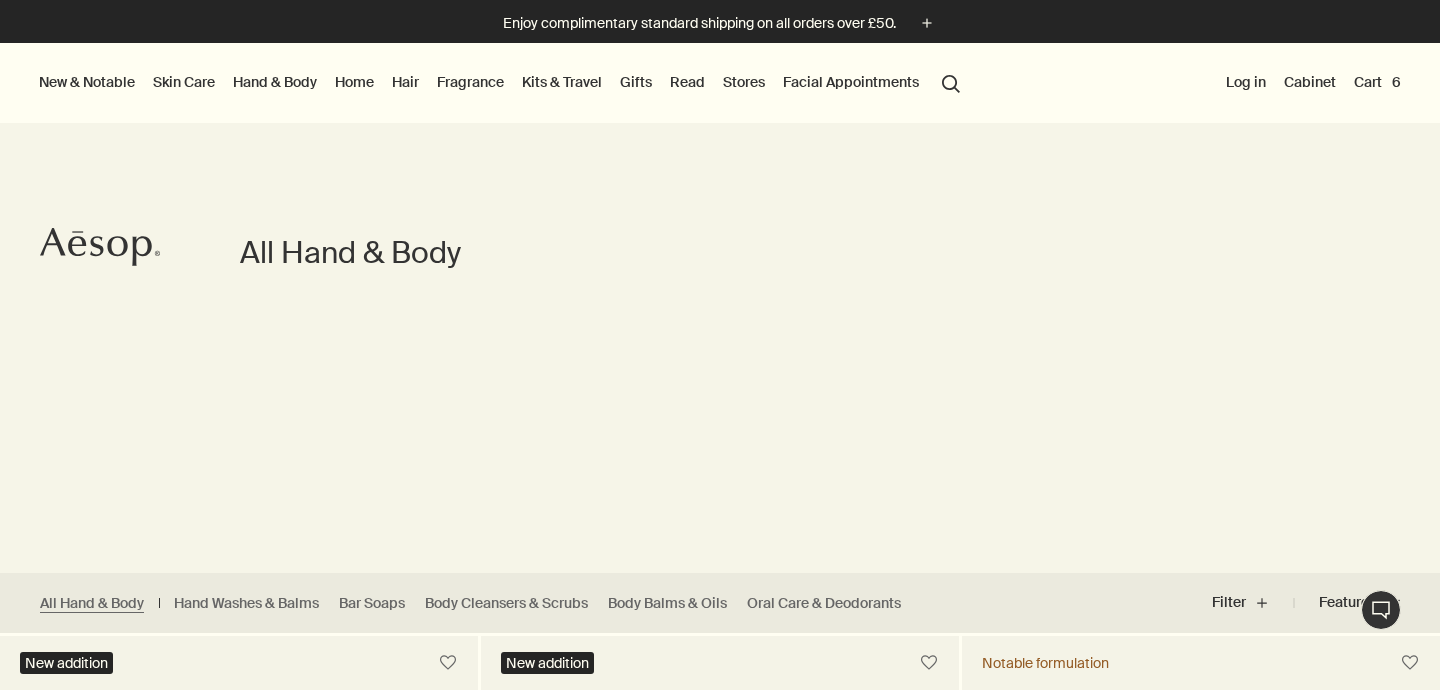 scroll, scrollTop: 115, scrollLeft: 0, axis: vertical 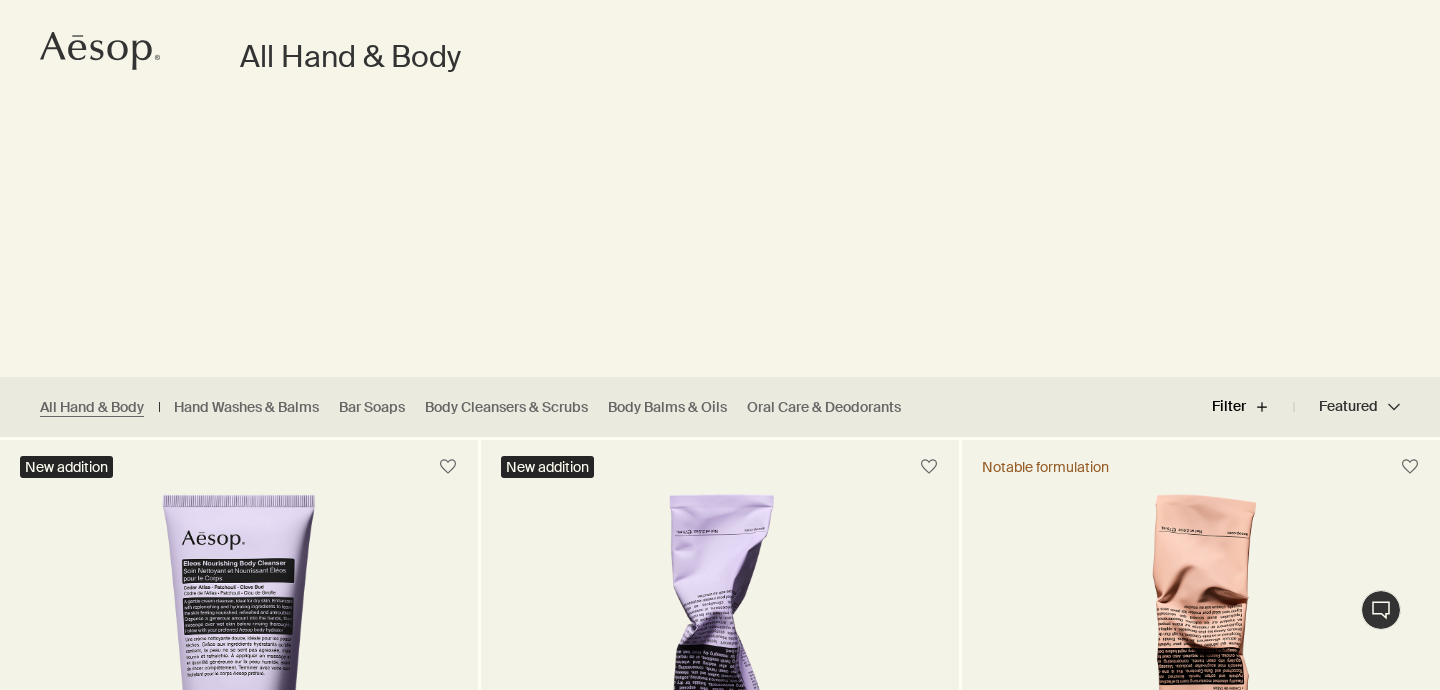 click on "Filter plus" at bounding box center (1253, 407) 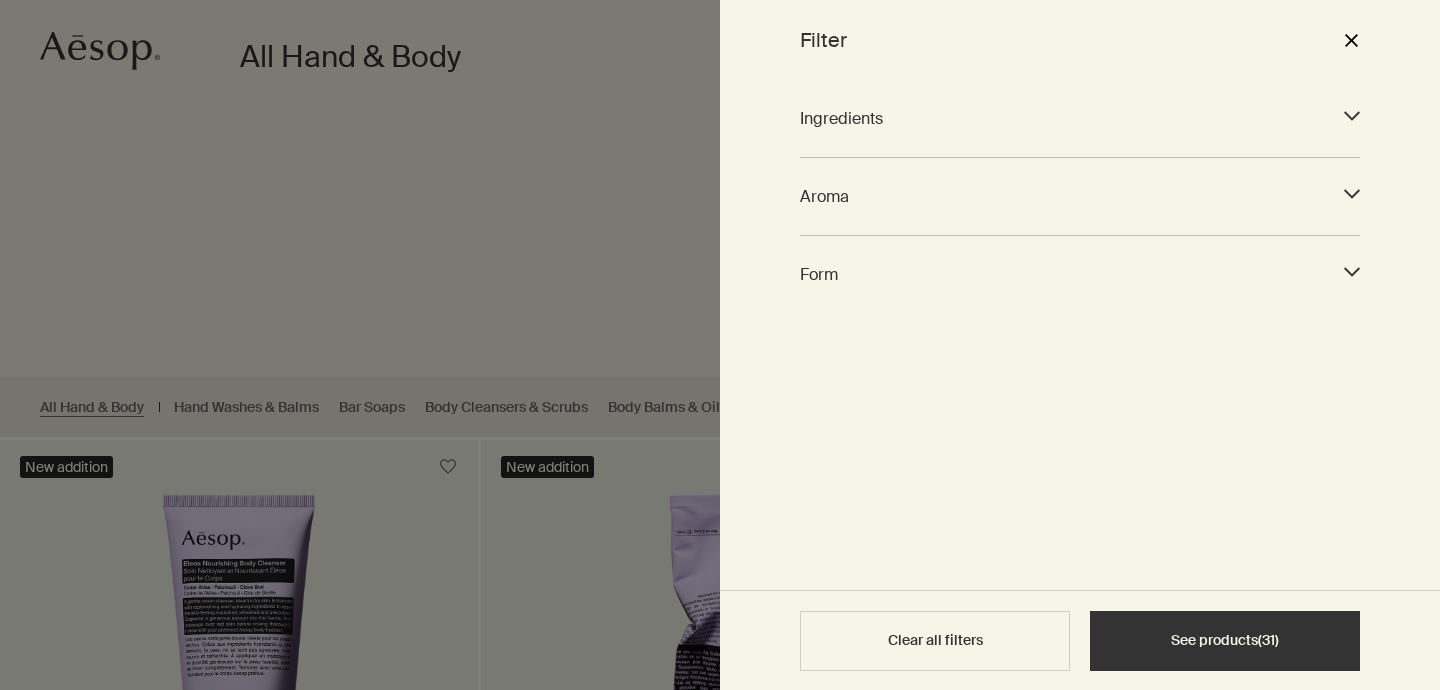 click on "downArrow" 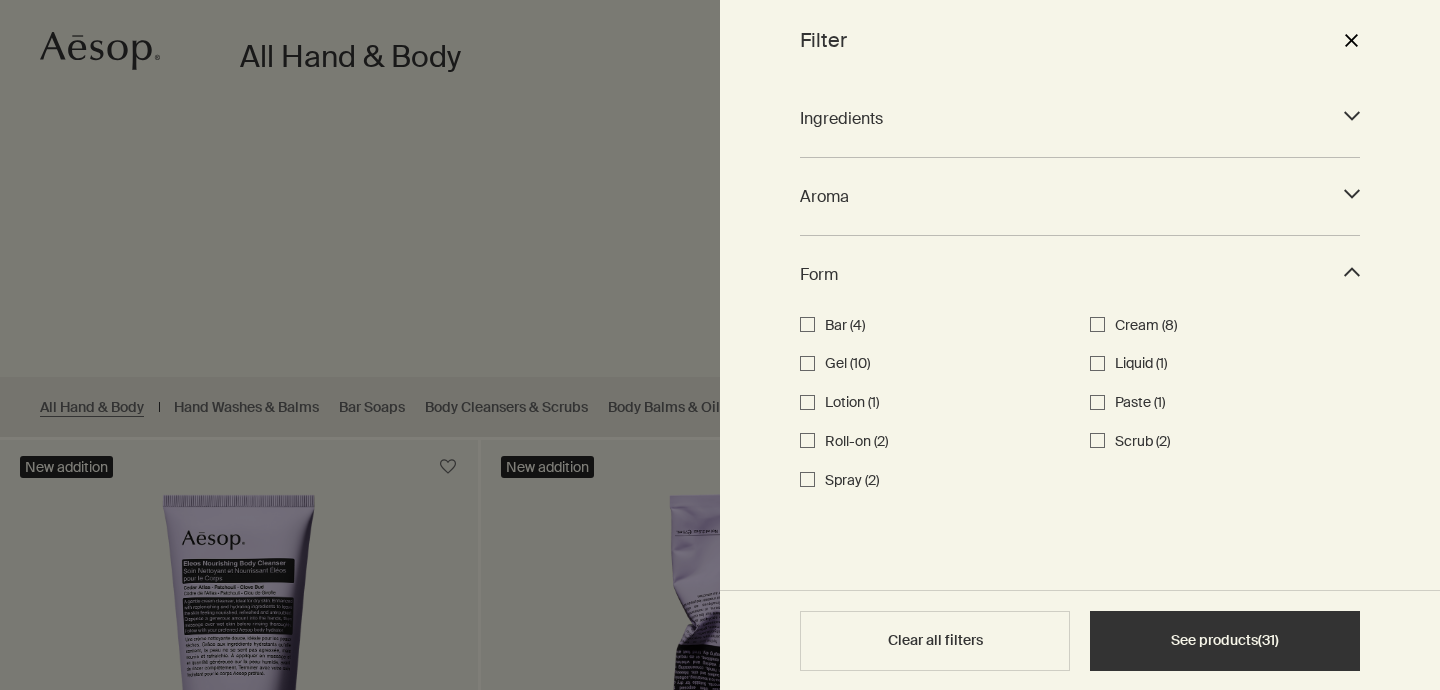 click 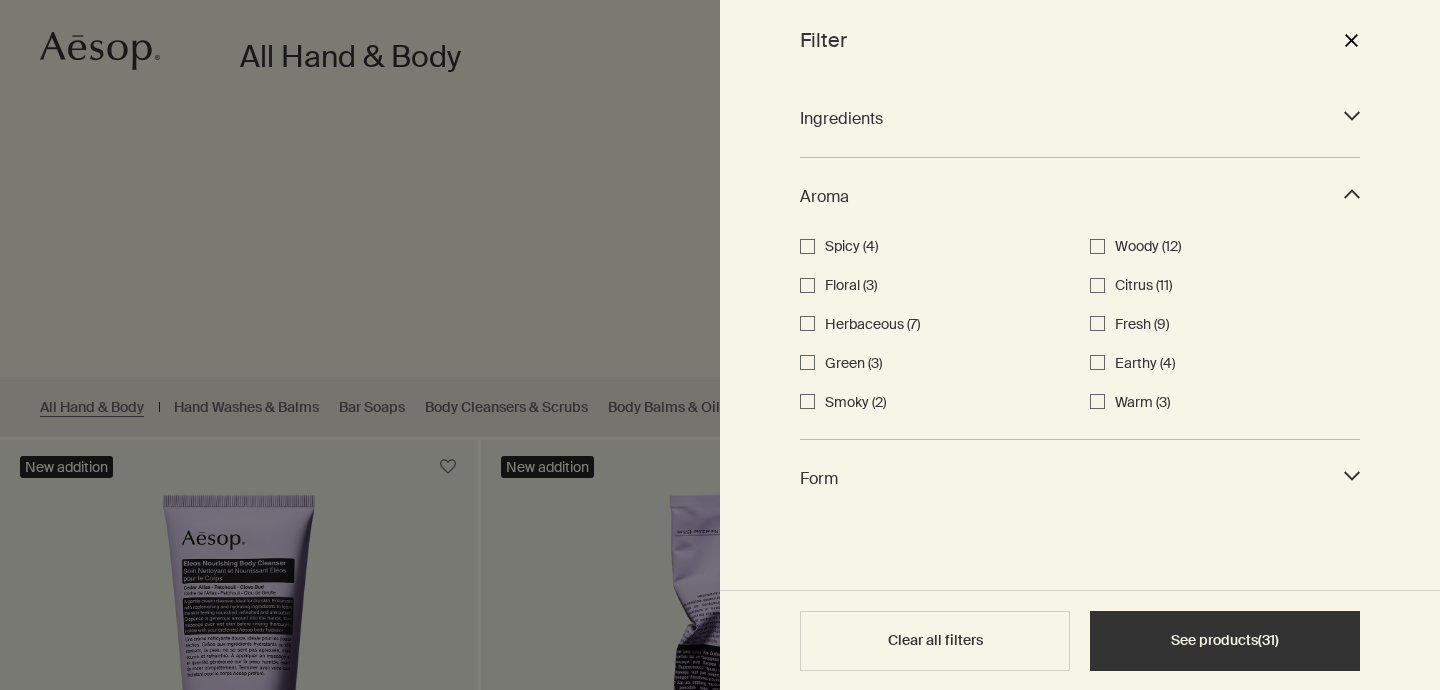 click on "downArrow" 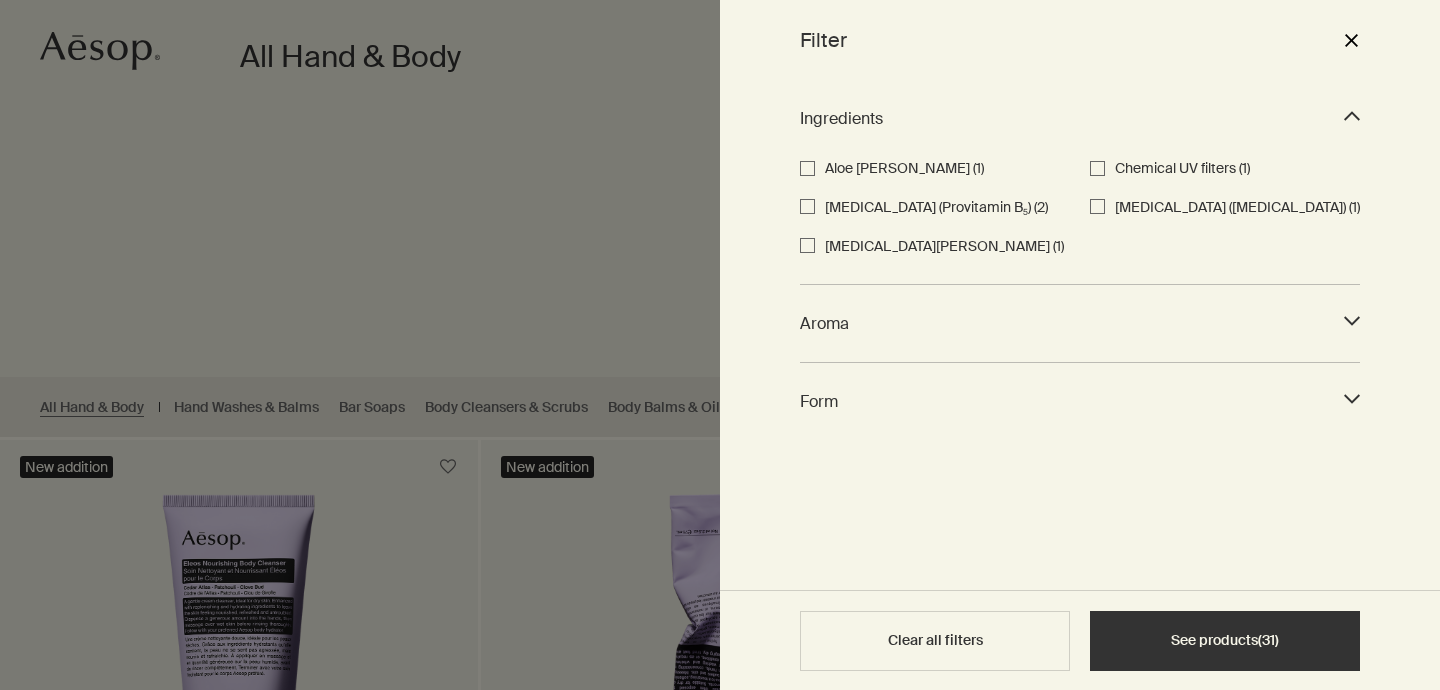 click on "close" at bounding box center (1351, 40) 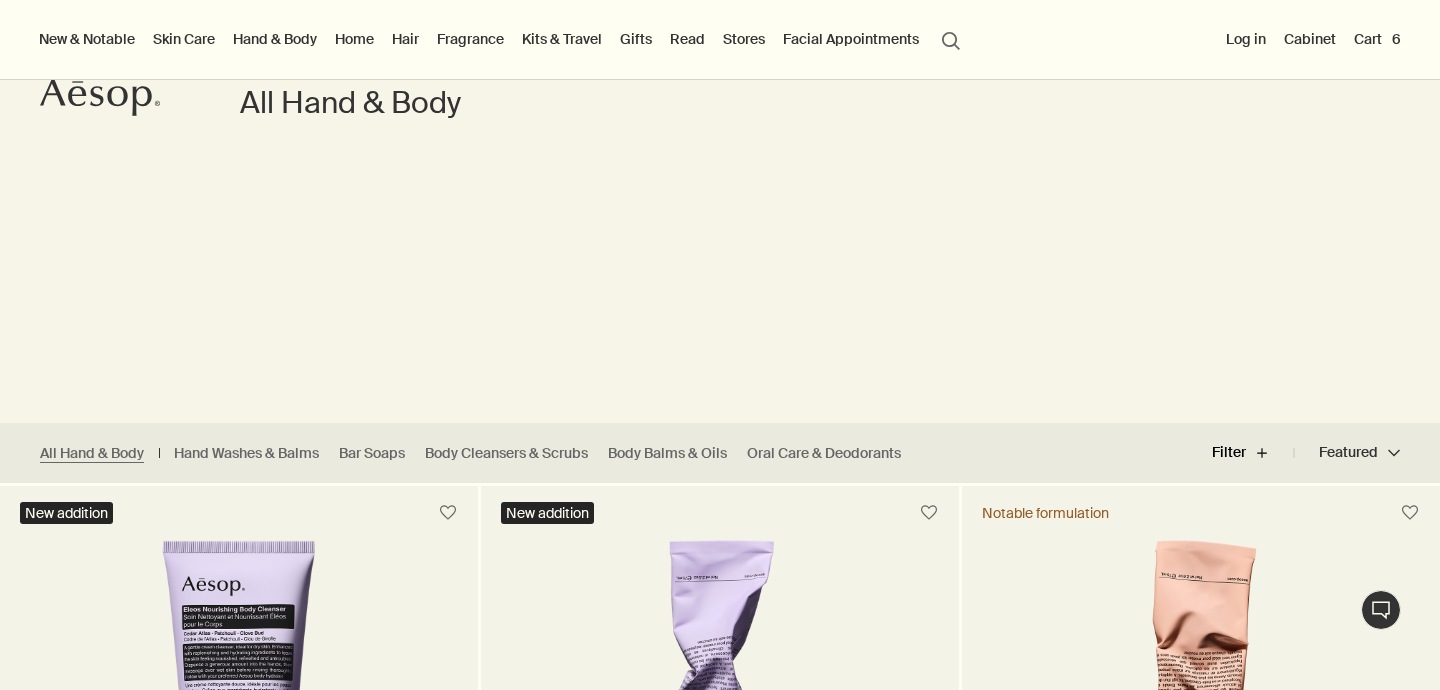scroll, scrollTop: 148, scrollLeft: 0, axis: vertical 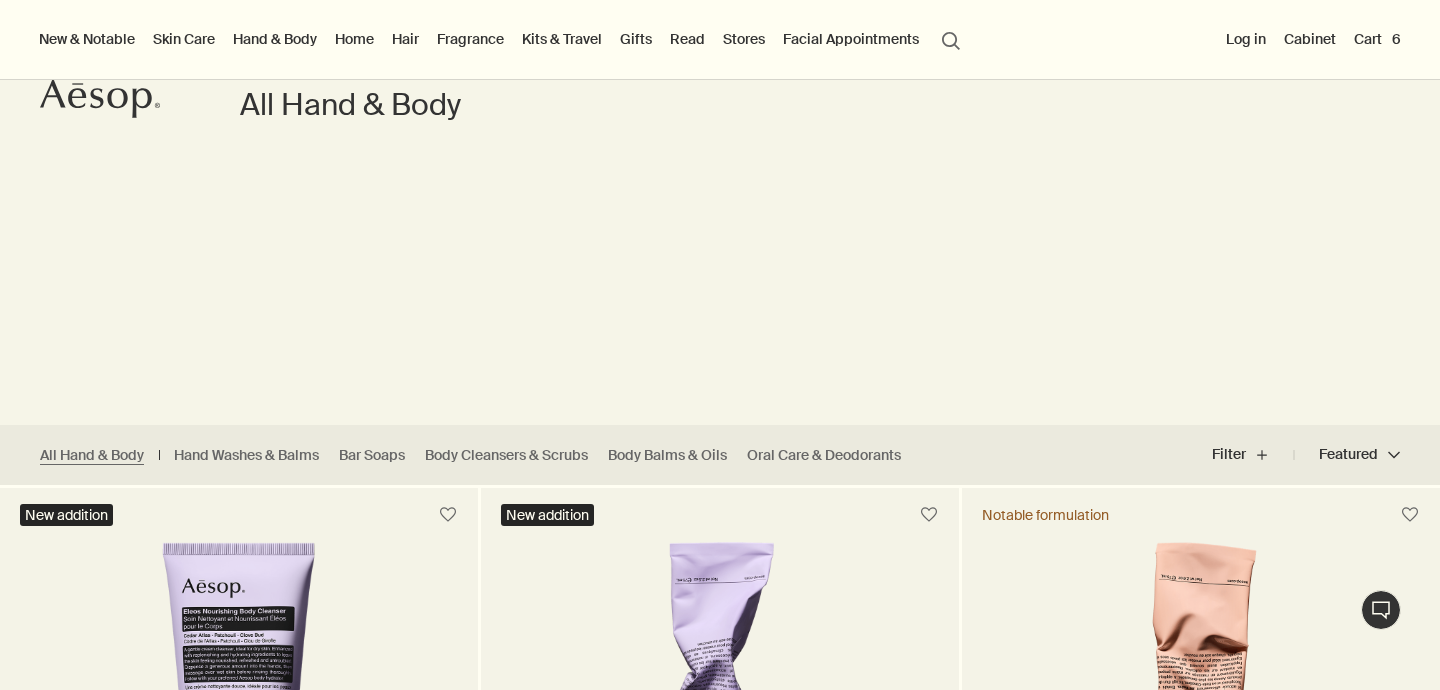 click on "Featured Featured chevron" at bounding box center (1347, 455) 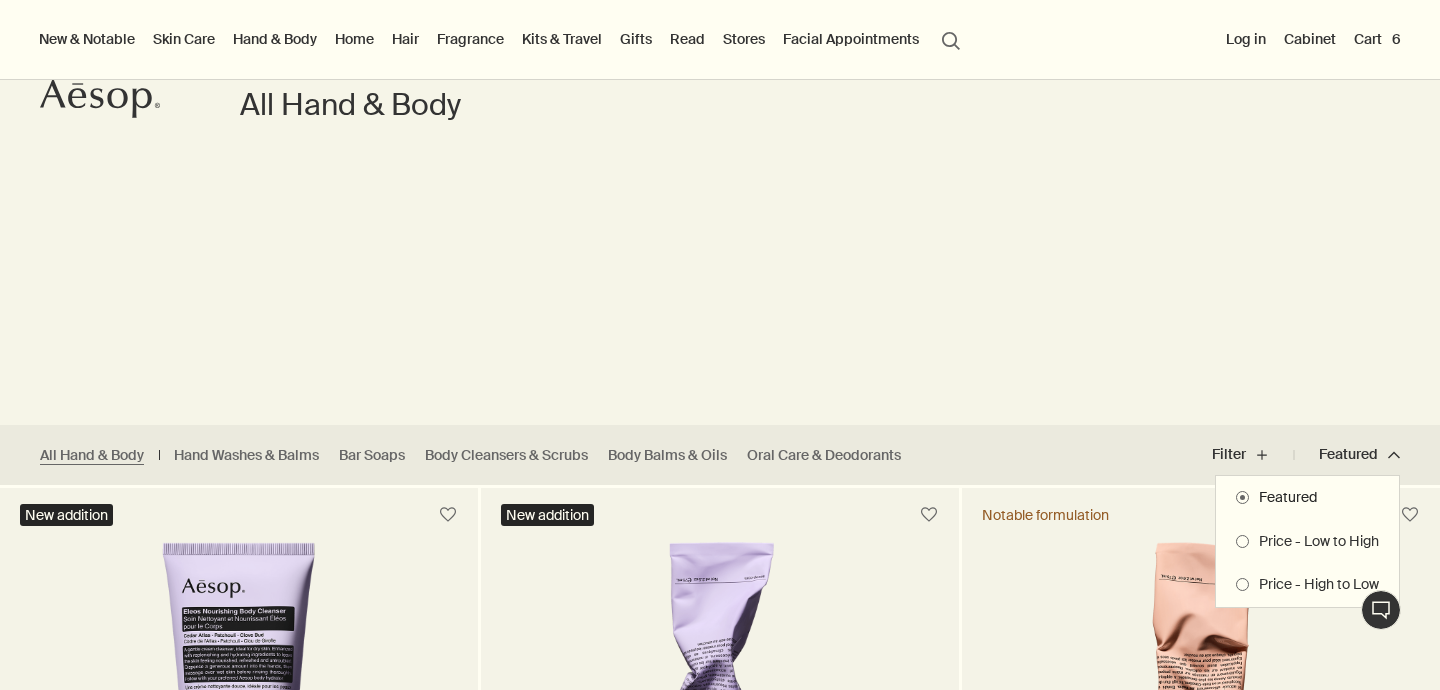 click at bounding box center (720, 345) 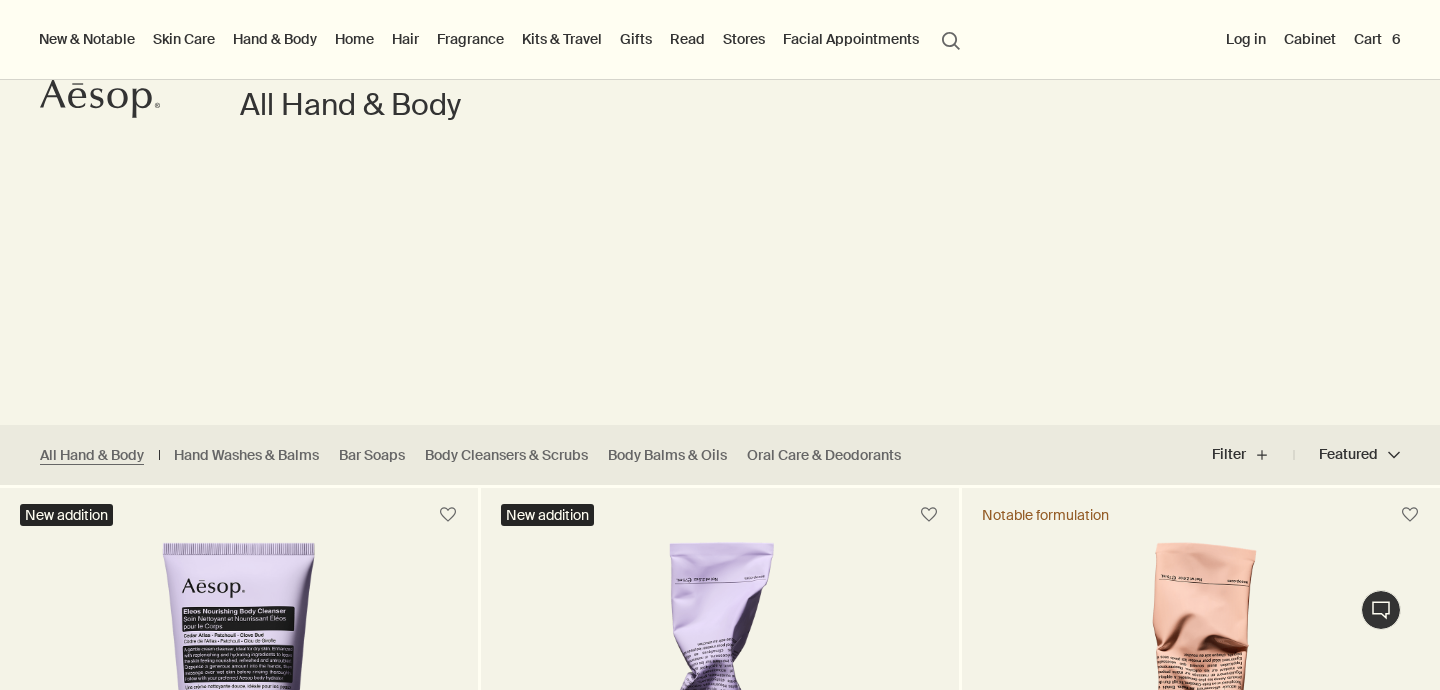 scroll, scrollTop: 0, scrollLeft: 0, axis: both 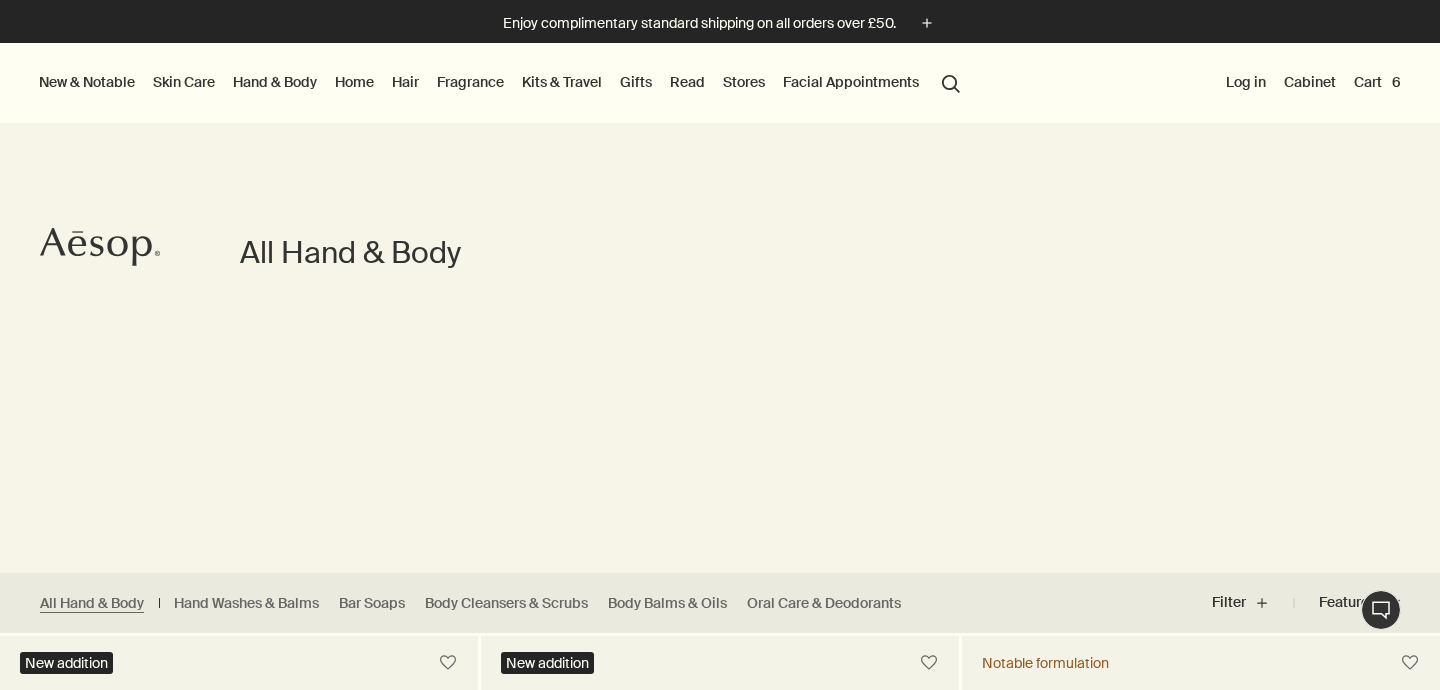 click on "search Search" at bounding box center [951, 82] 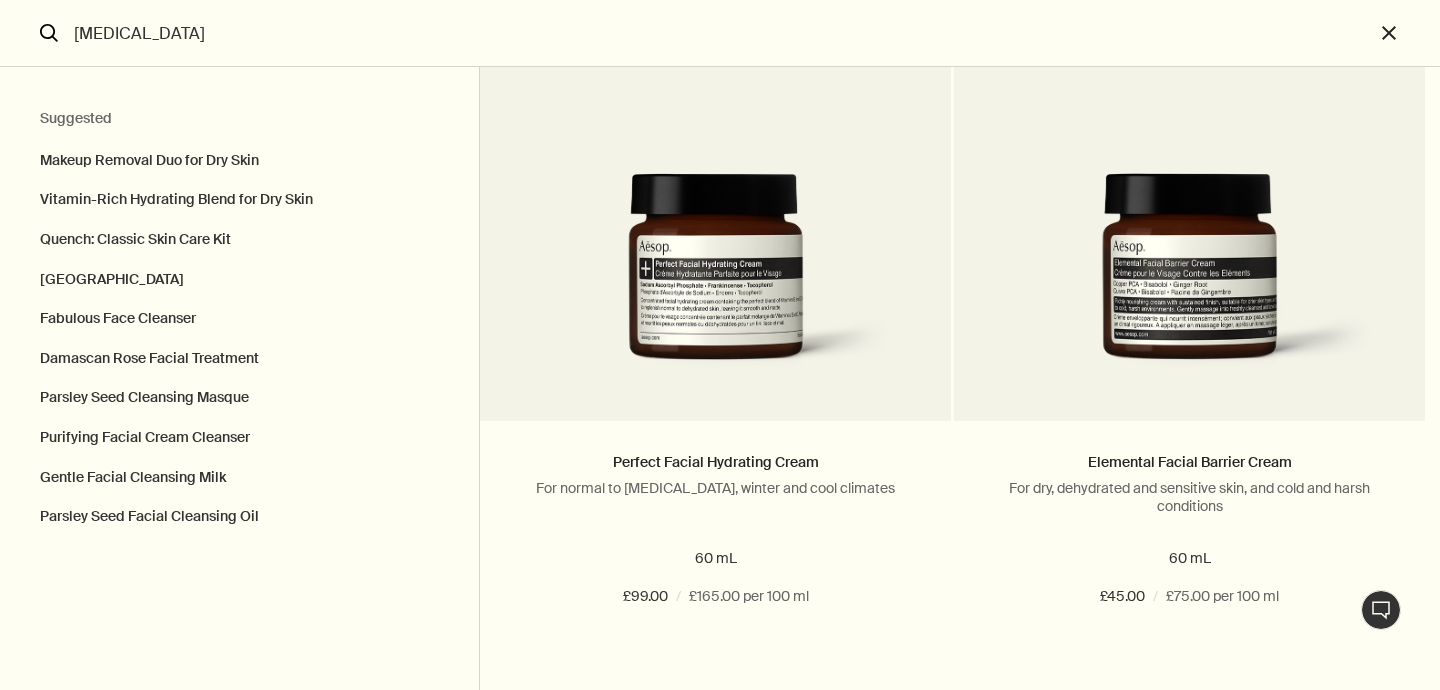 scroll, scrollTop: 0, scrollLeft: 0, axis: both 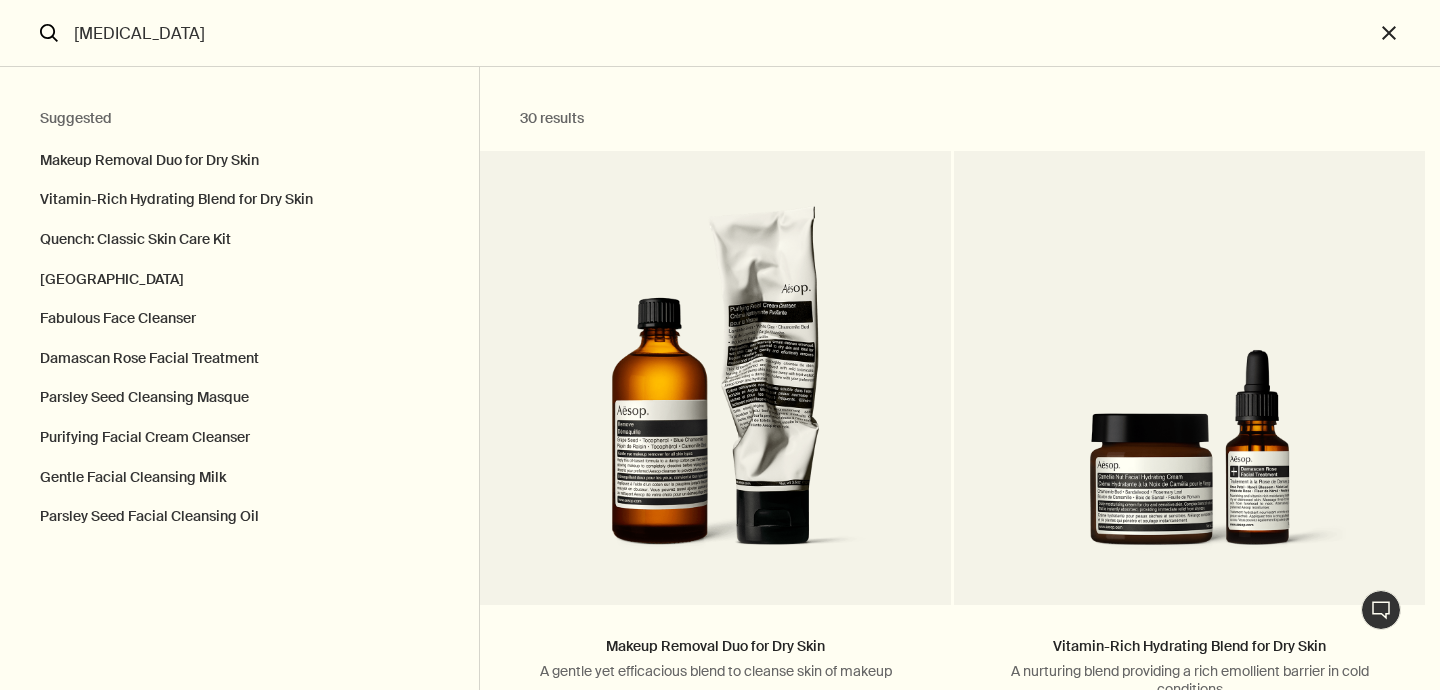 click on "[MEDICAL_DATA]" at bounding box center [720, 33] 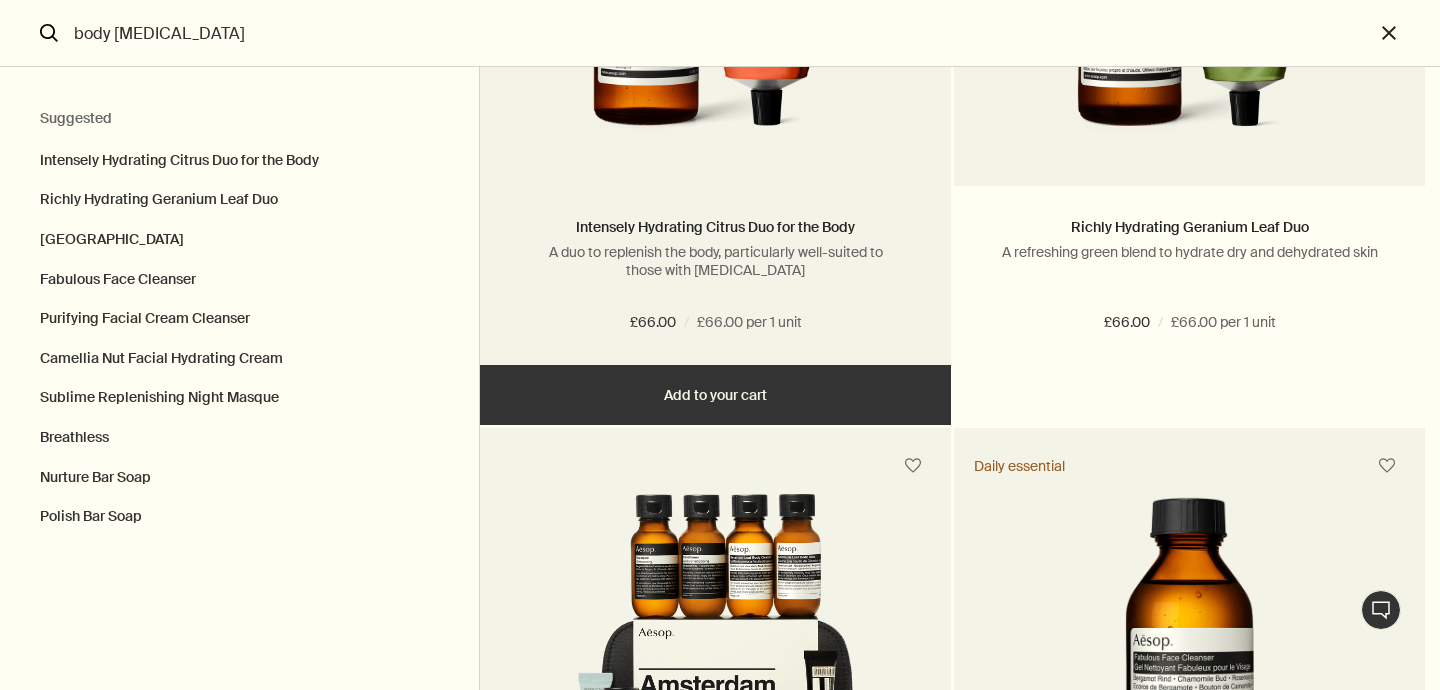 scroll, scrollTop: 0, scrollLeft: 0, axis: both 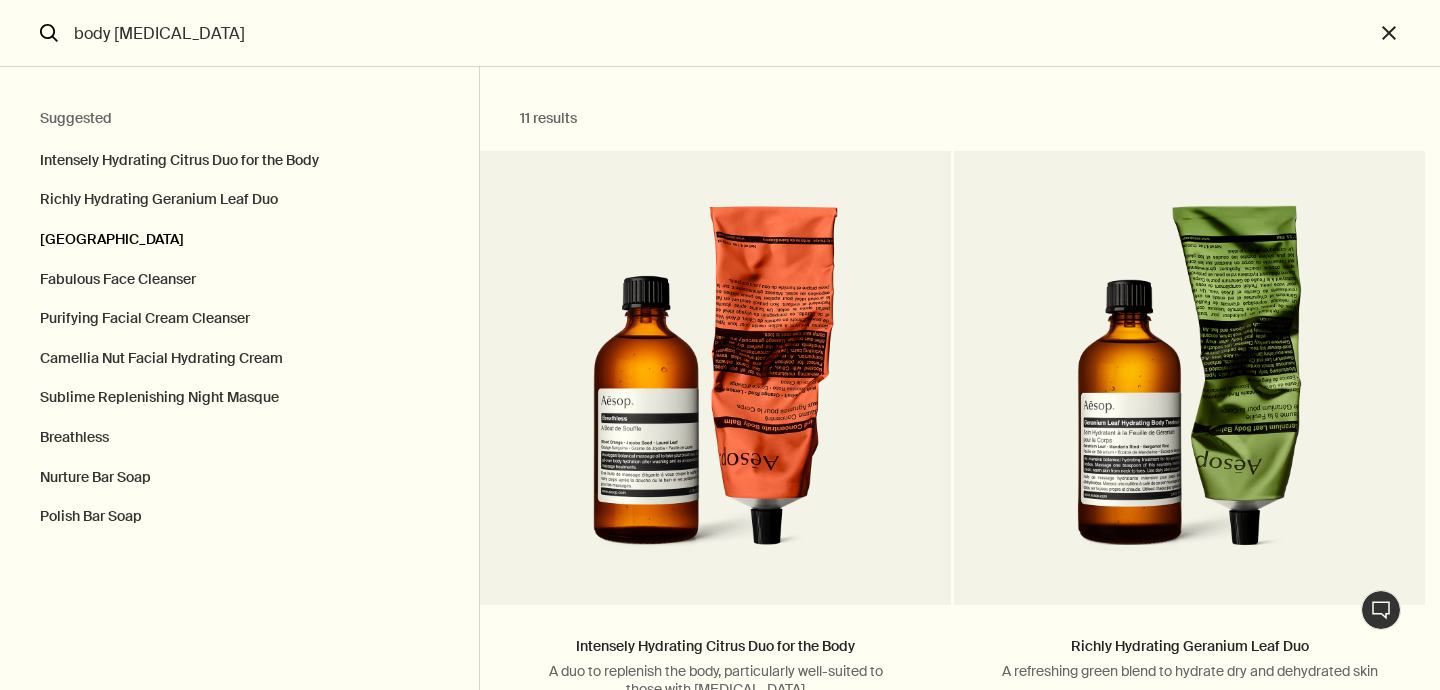 type on "body [MEDICAL_DATA]" 